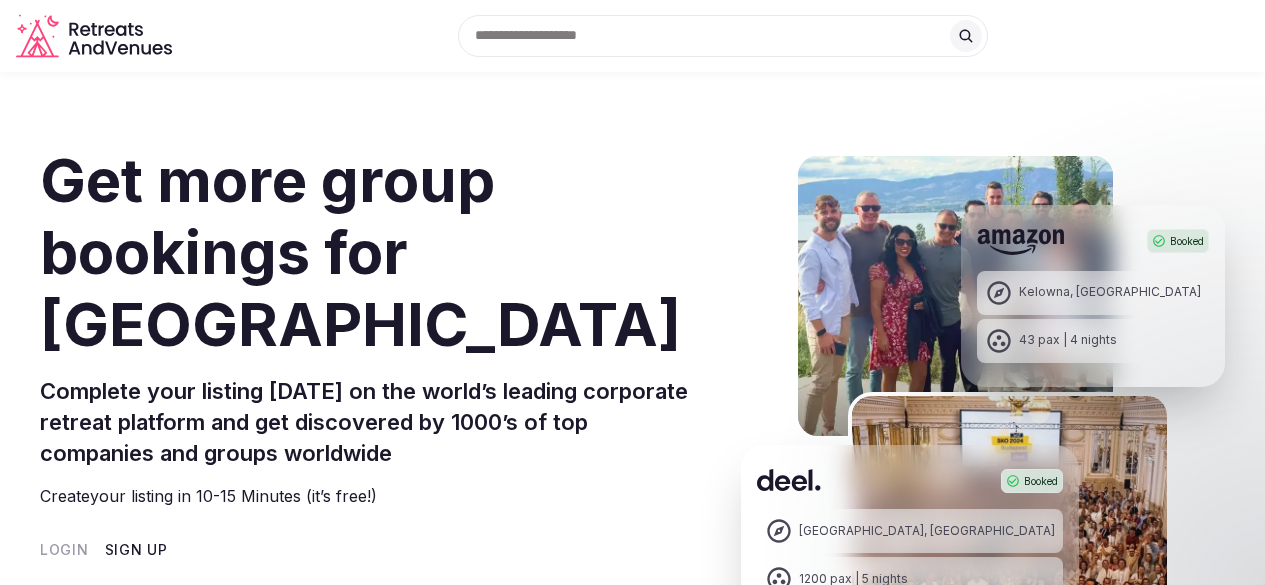 scroll, scrollTop: 0, scrollLeft: 0, axis: both 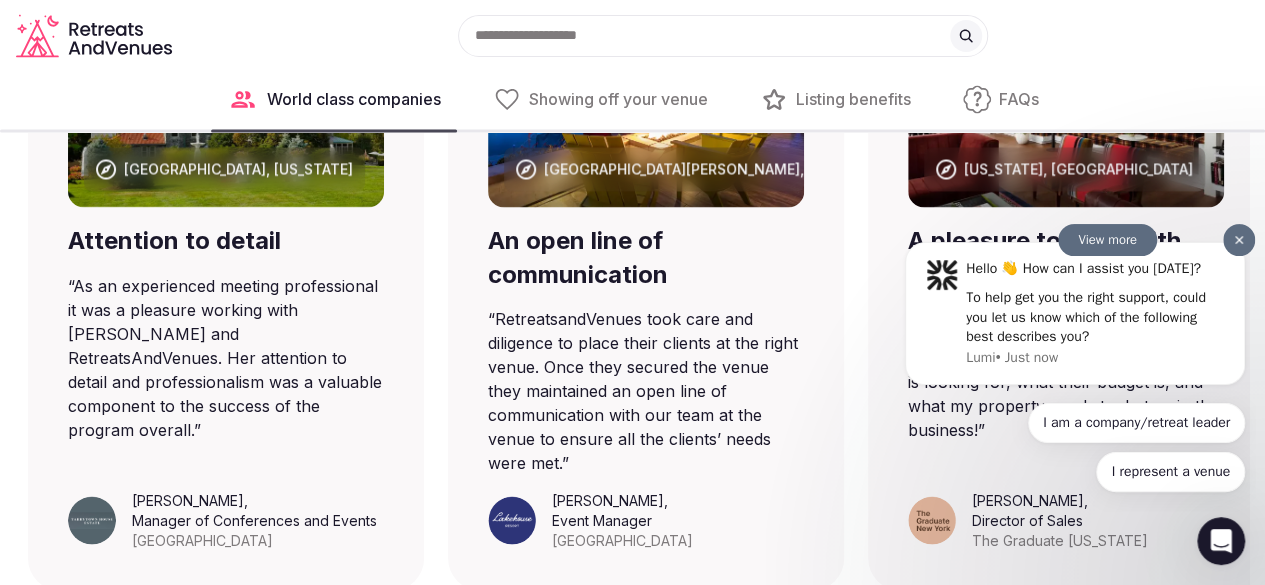 click at bounding box center (1239, 240) 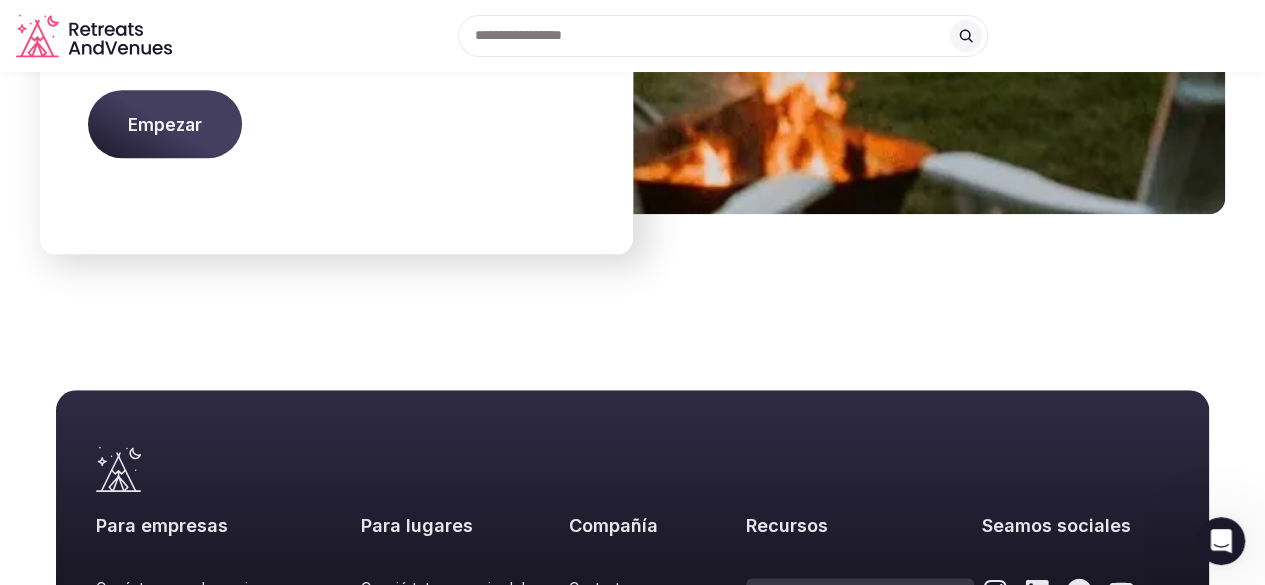 scroll, scrollTop: 8489, scrollLeft: 0, axis: vertical 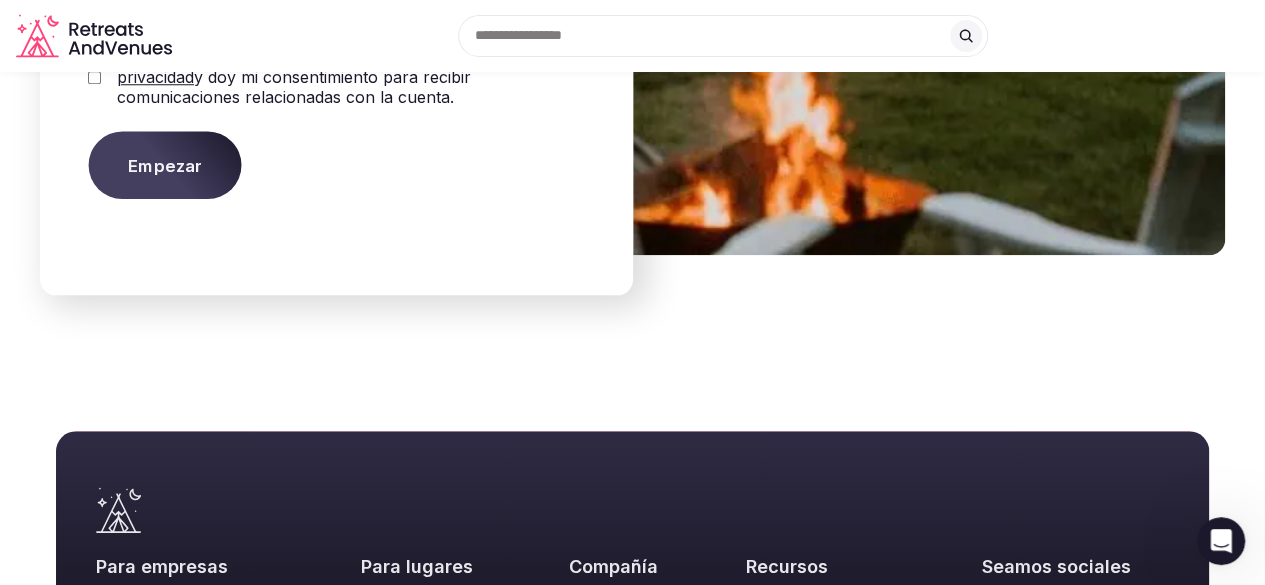 click on "Empezar" at bounding box center [164, 166] 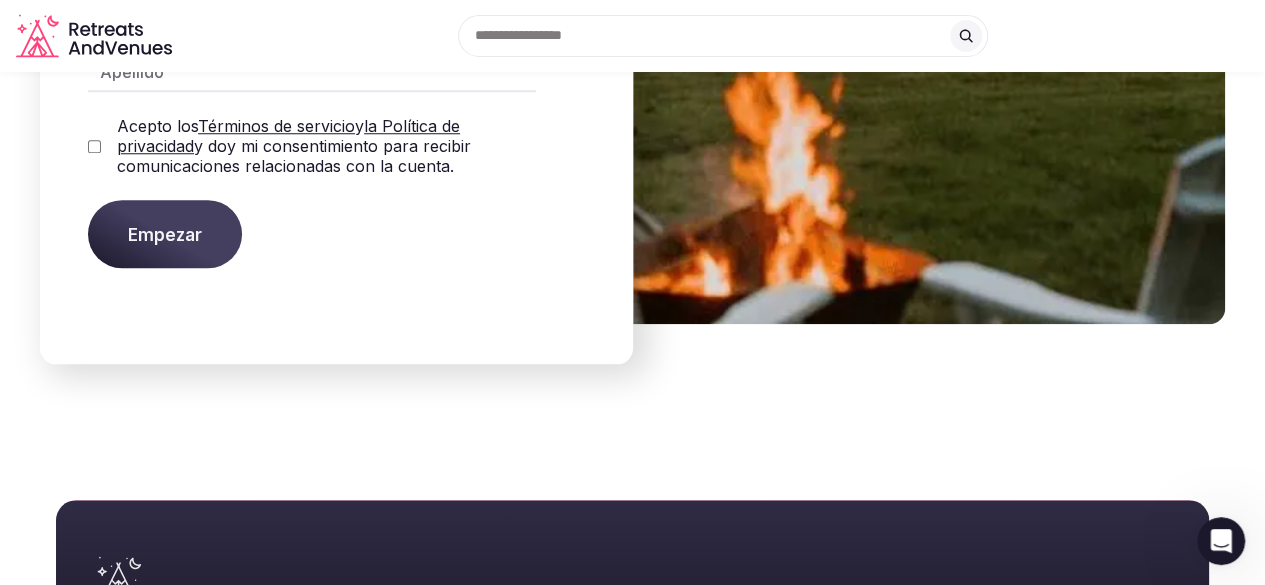 scroll, scrollTop: 8389, scrollLeft: 0, axis: vertical 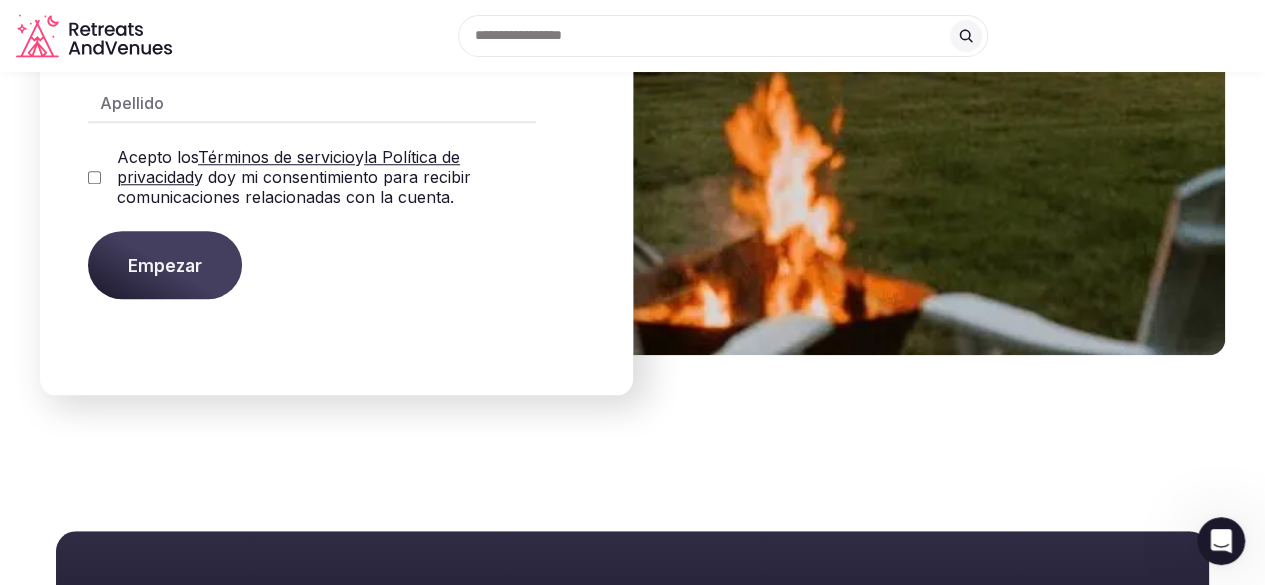 click on "Obtenga más reservas de grupos para Aura Hotel Barú Complete su listado hoy en la plataforma de retiros corporativos líder en el mundo y sea descubierto por miles de las principales empresas y grupos de todo el mundo. Actualiza/crea tu listado en 10-15 minutos (¡es gratis!) Acceso Inscribirse Correo electrónico Contraseña Nombre de pila Apellido Acepto los  Términos de servicio  y  la Política de privacidad  y doy mi consentimiento para recibir comunicaciones relacionadas con la cuenta.         Empezar" at bounding box center [336, -151] 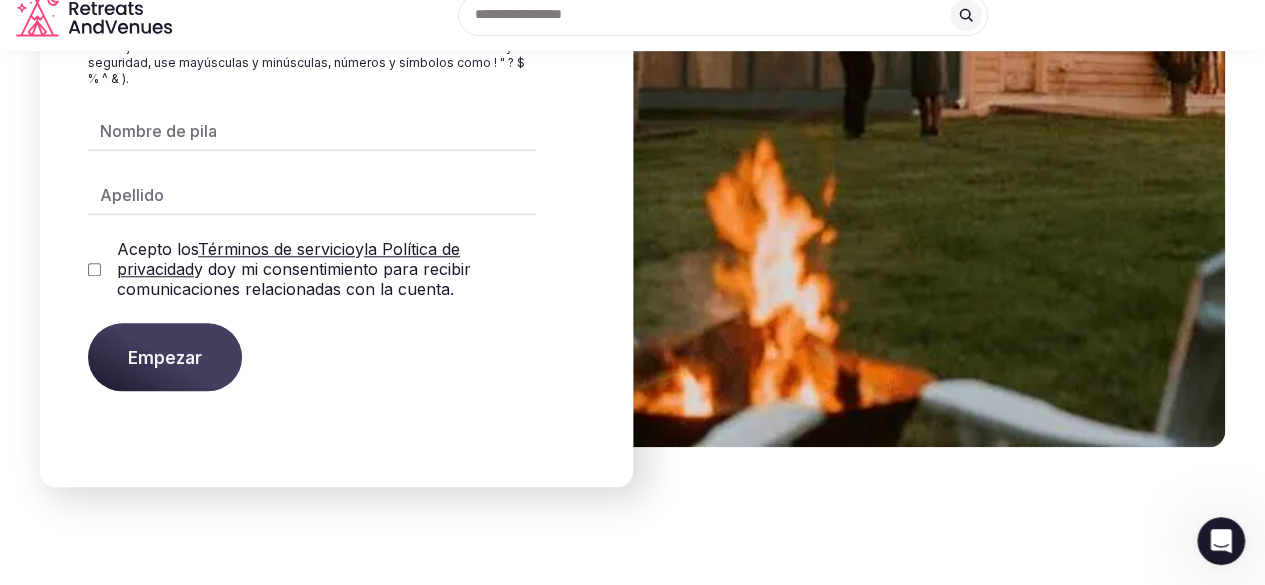 scroll, scrollTop: 8589, scrollLeft: 0, axis: vertical 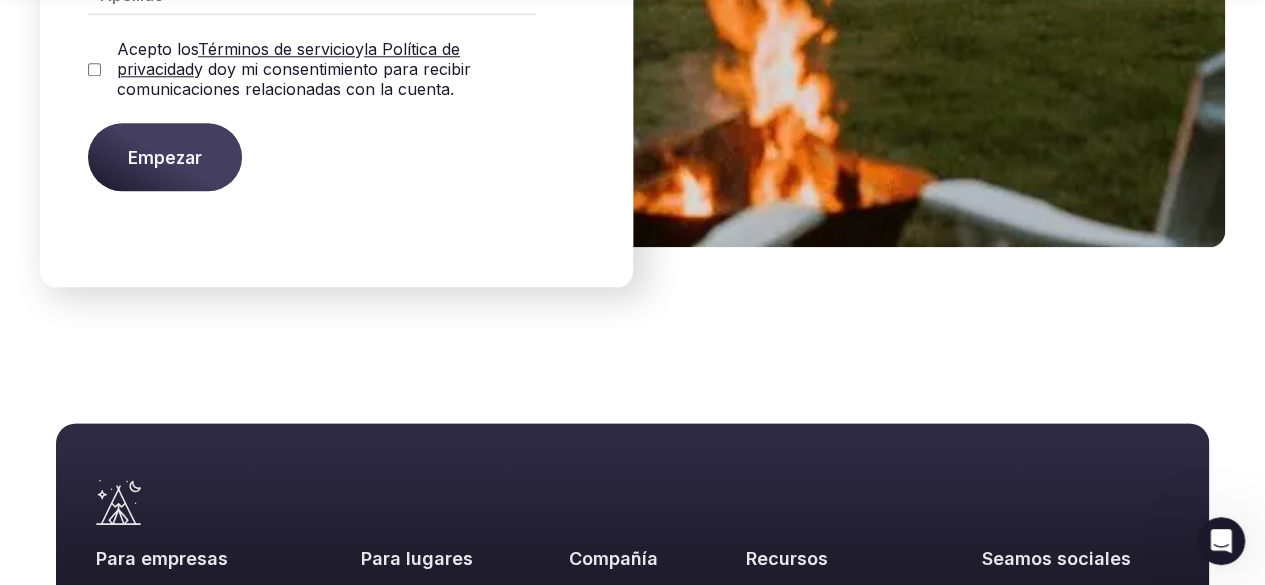 type on "****" 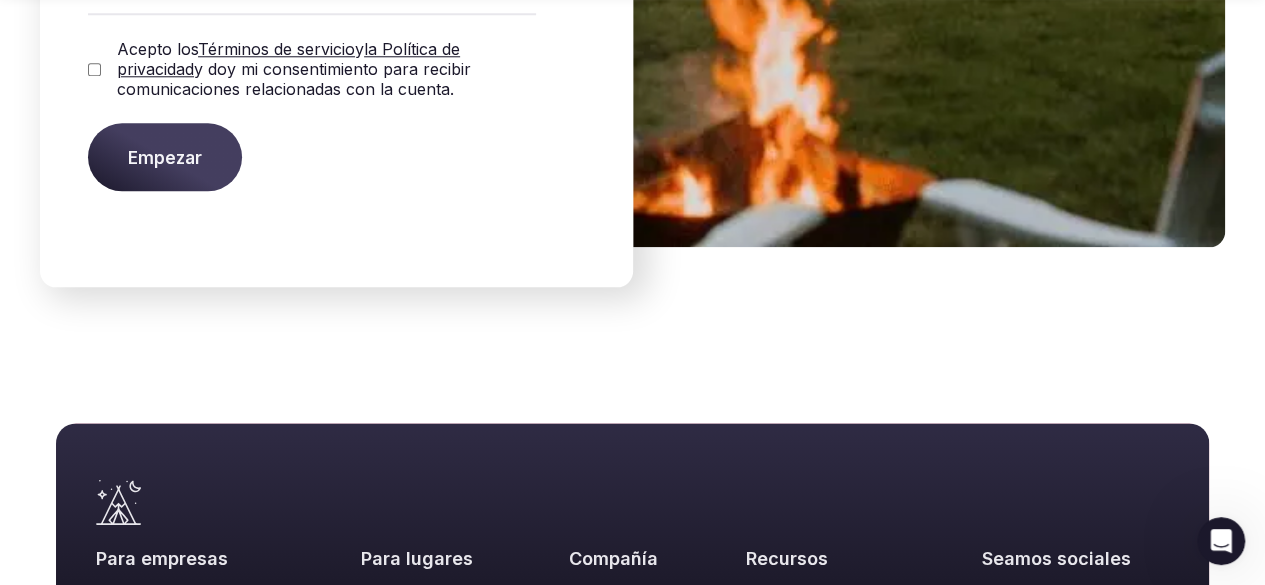 click on "****" at bounding box center (312, -69) 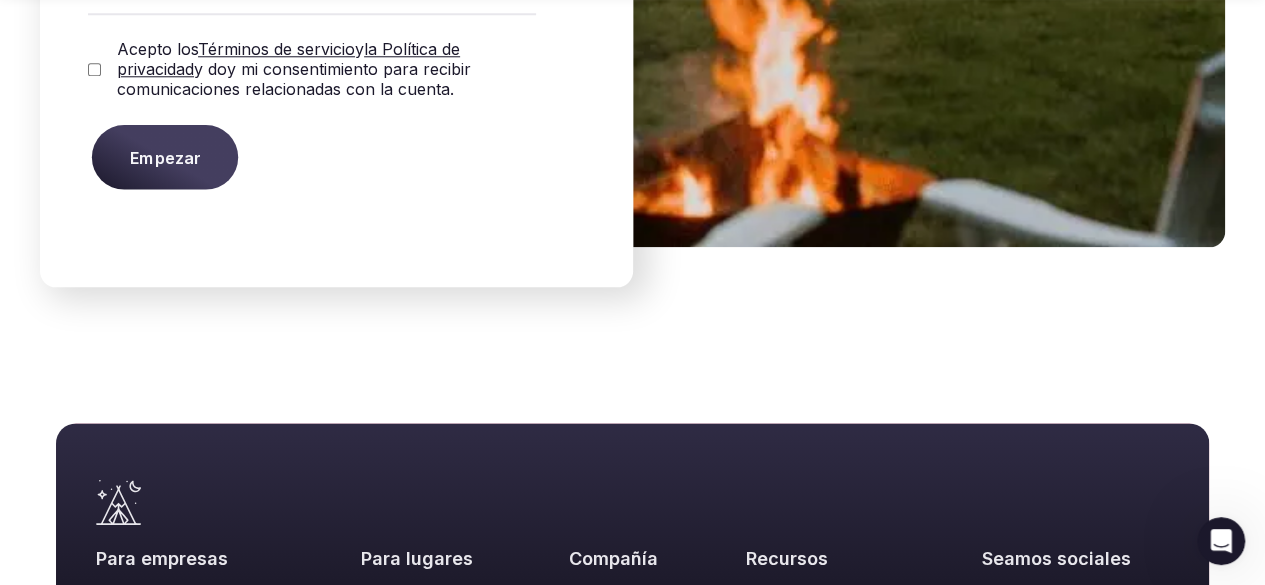 click on "Empezar" at bounding box center (165, 158) 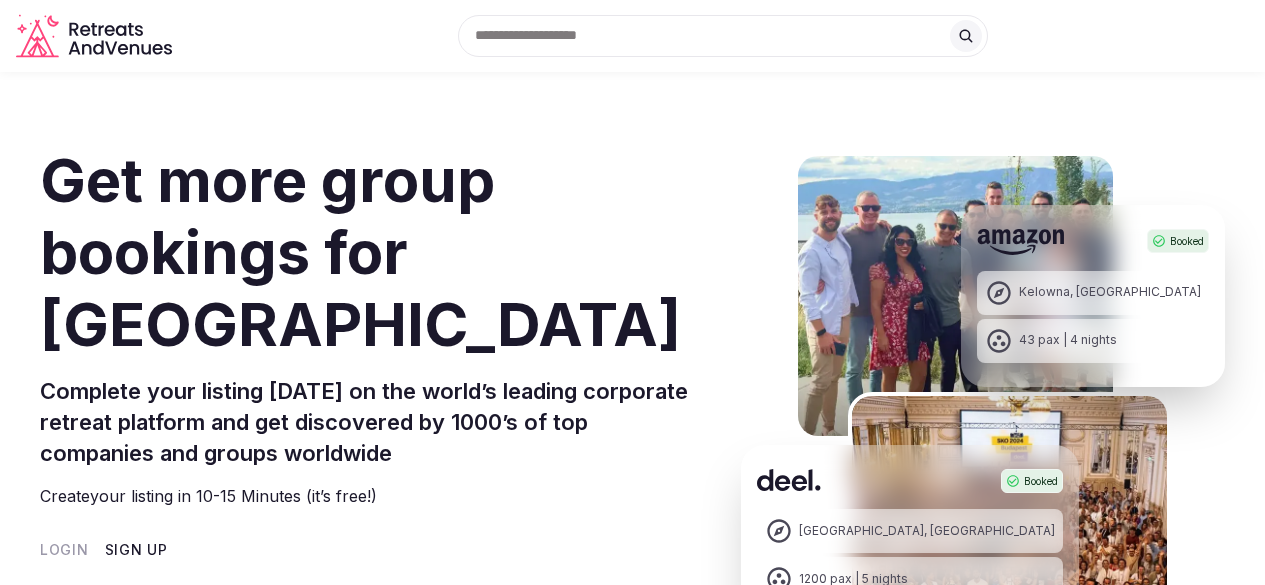 scroll, scrollTop: 0, scrollLeft: 0, axis: both 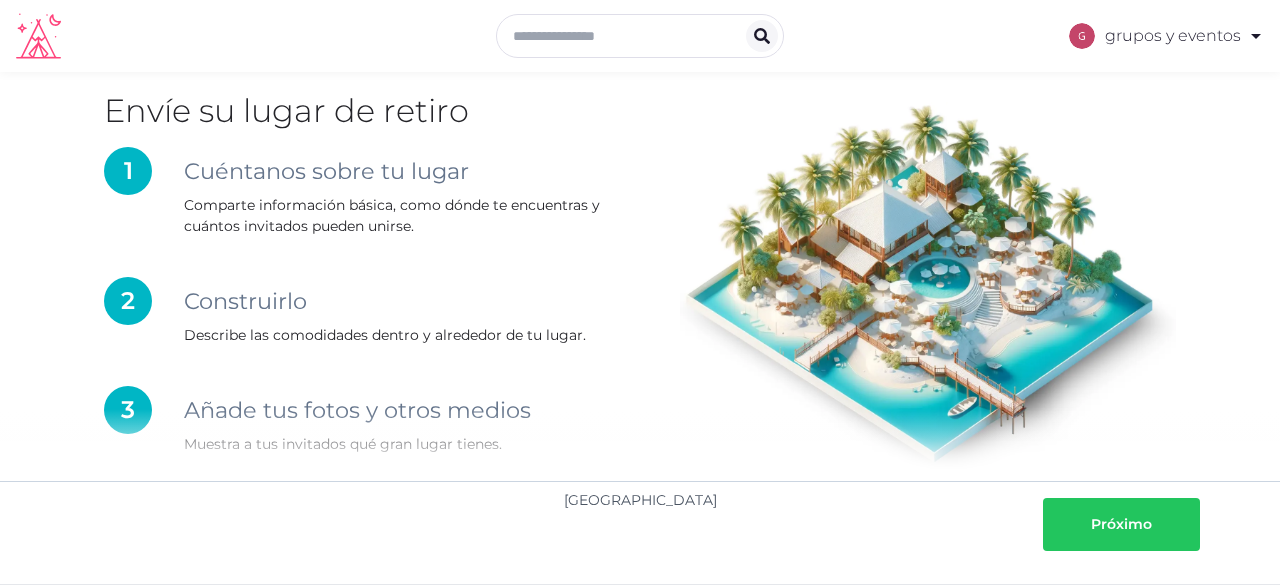 click on "Próximo" at bounding box center [1121, 524] 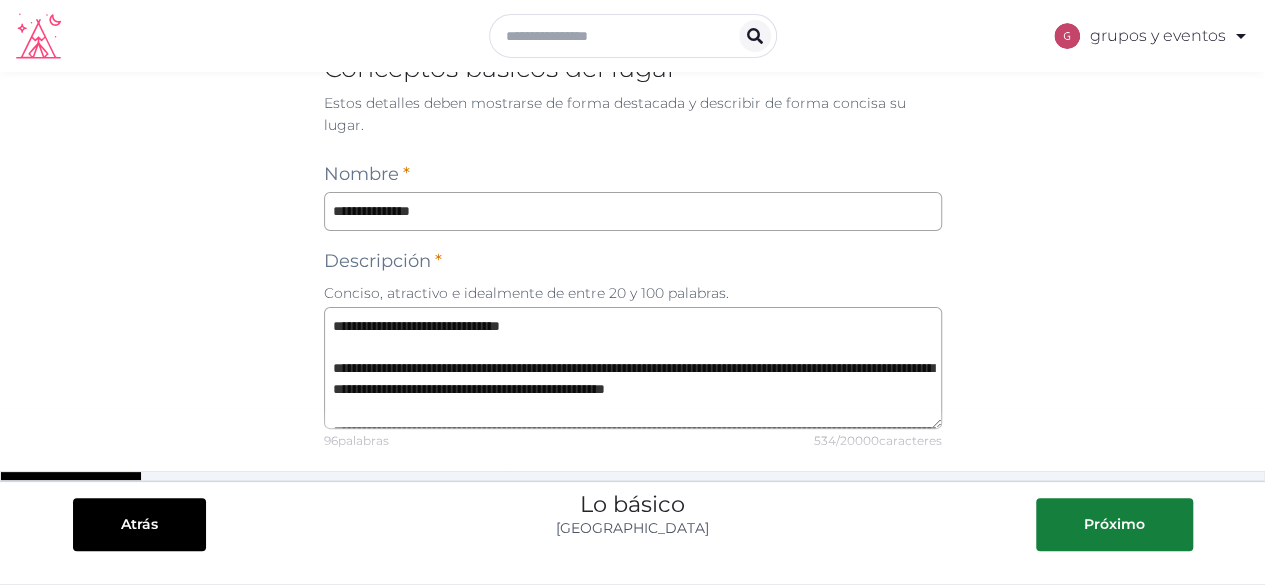 scroll, scrollTop: 100, scrollLeft: 0, axis: vertical 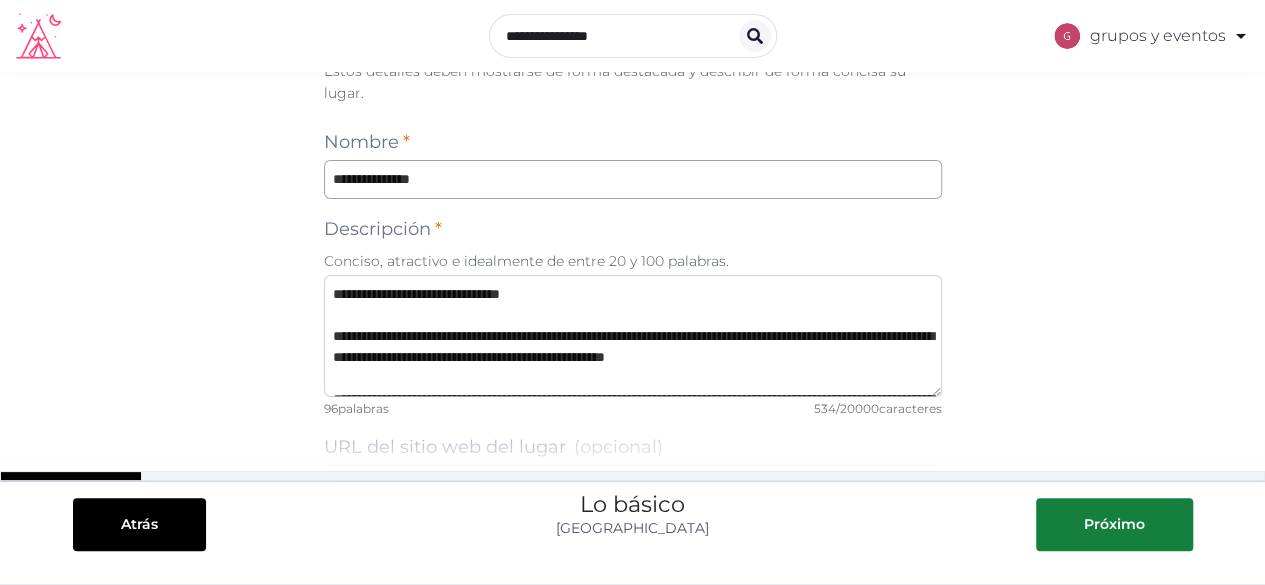 click on "**********" at bounding box center (633, 336) 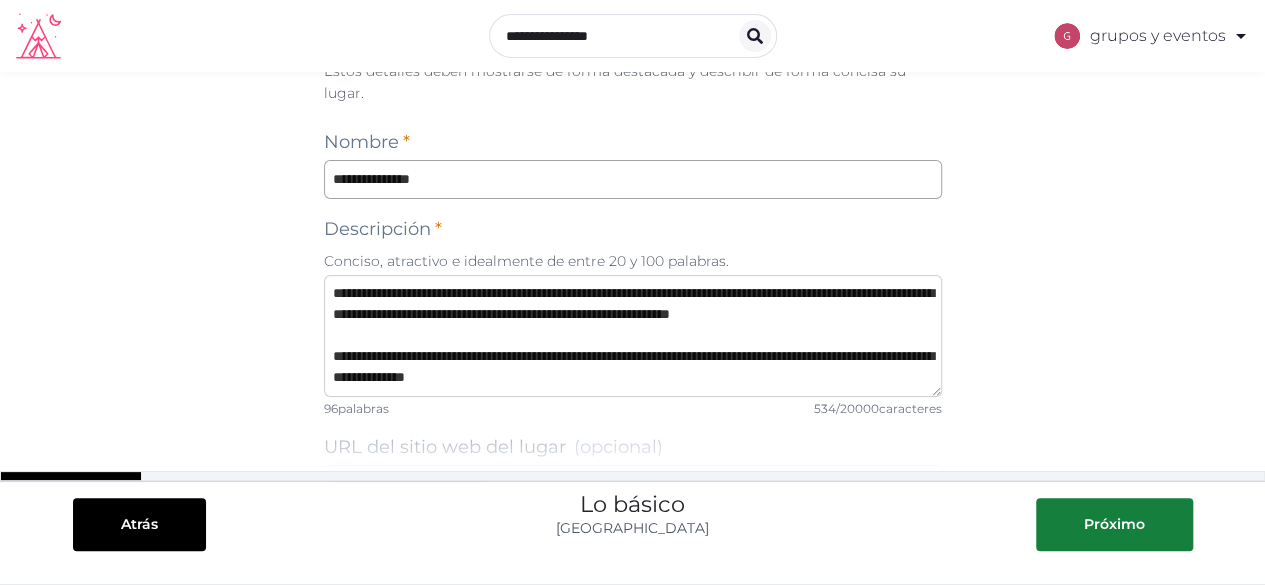 scroll, scrollTop: 146, scrollLeft: 0, axis: vertical 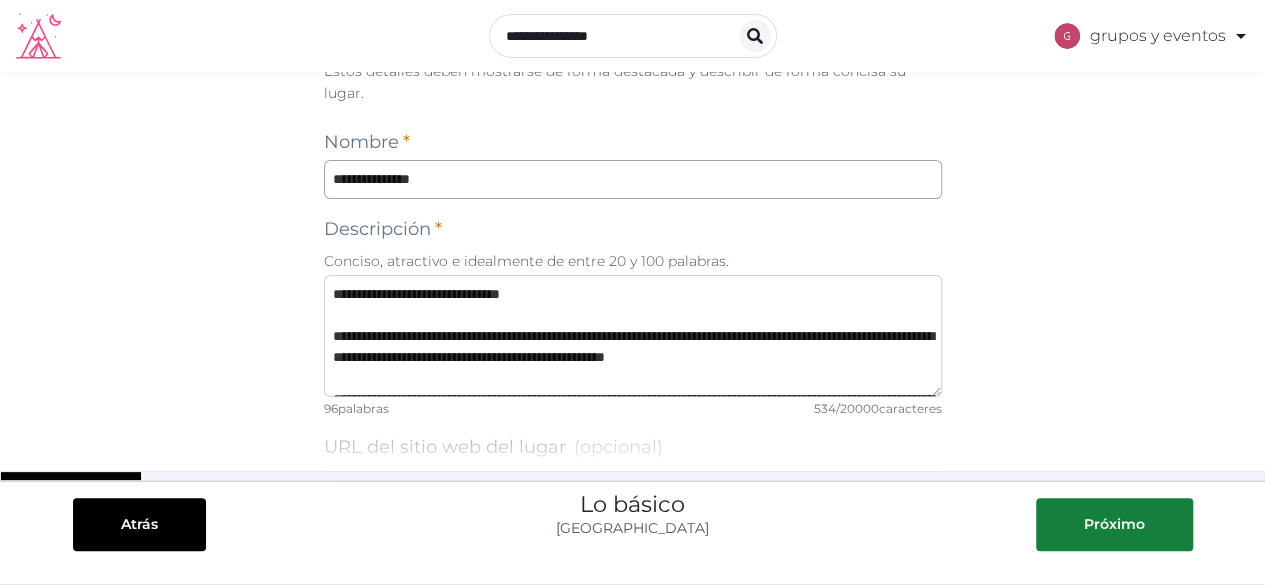 drag, startPoint x: 726, startPoint y: 361, endPoint x: 281, endPoint y: 301, distance: 449.02673 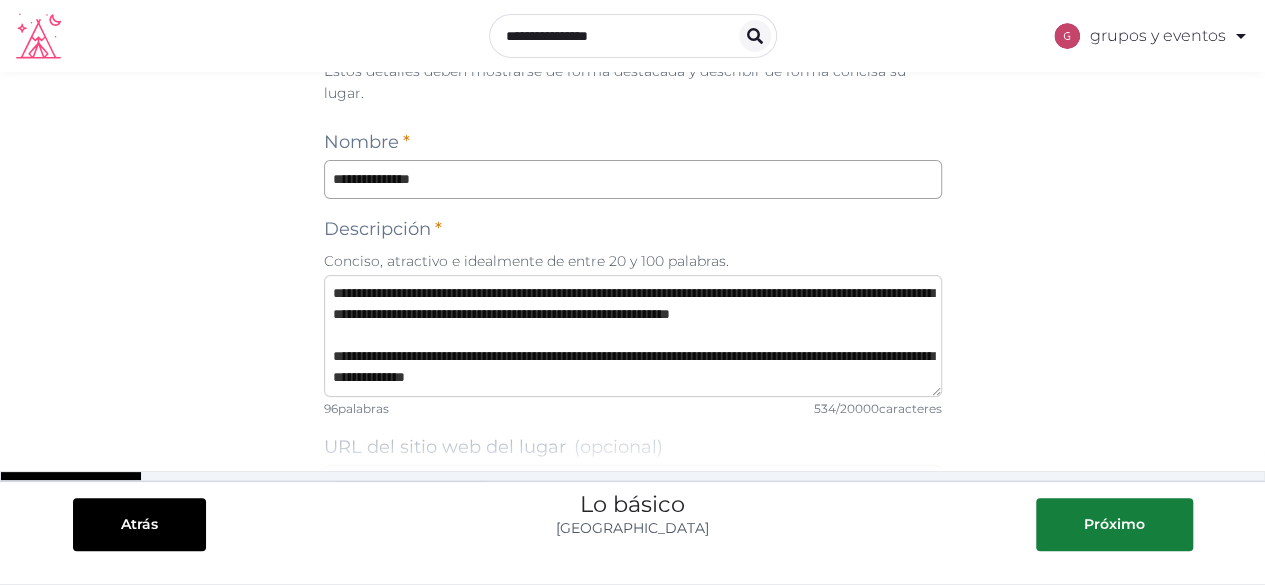 scroll, scrollTop: 146, scrollLeft: 0, axis: vertical 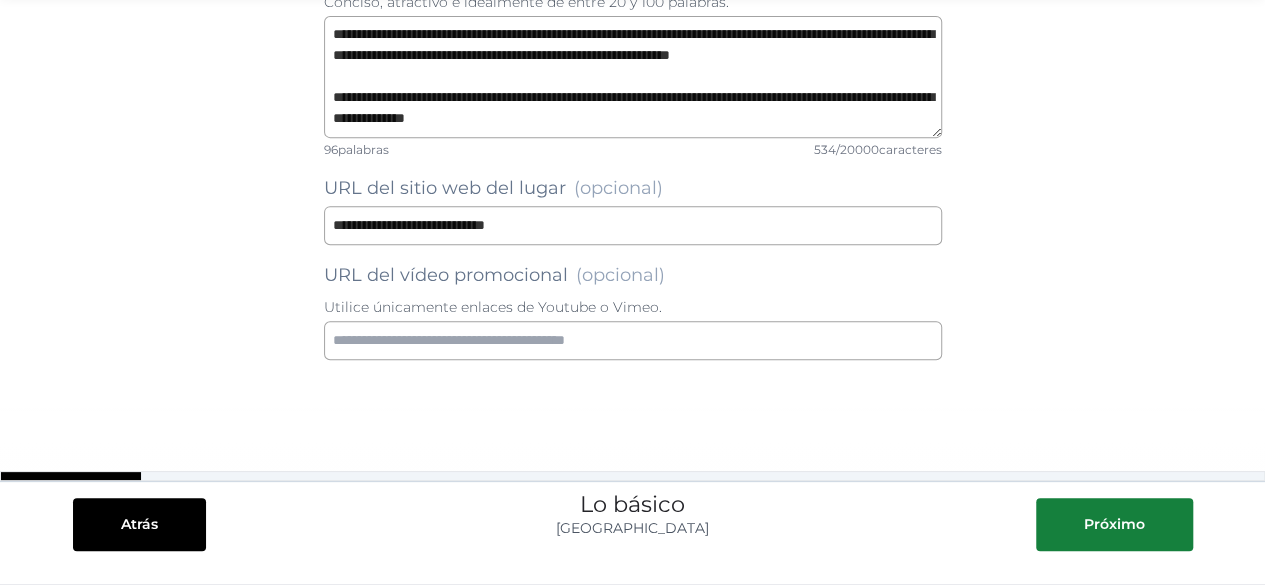 click on "**********" at bounding box center (632, 161) 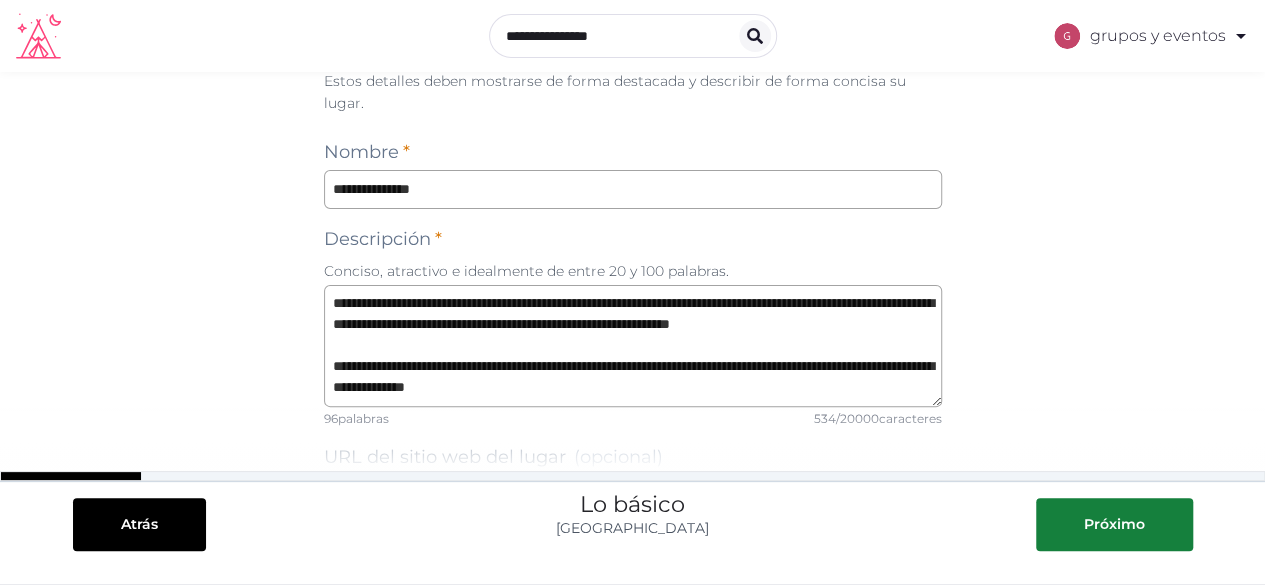 scroll, scrollTop: 59, scrollLeft: 0, axis: vertical 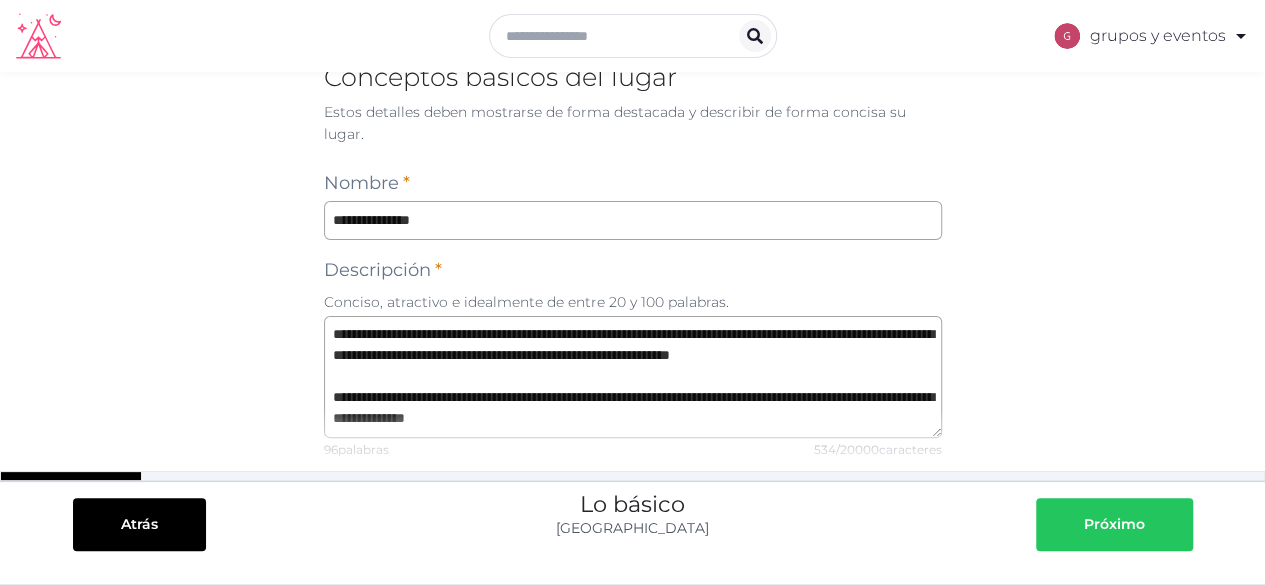 click at bounding box center [1064, 524] 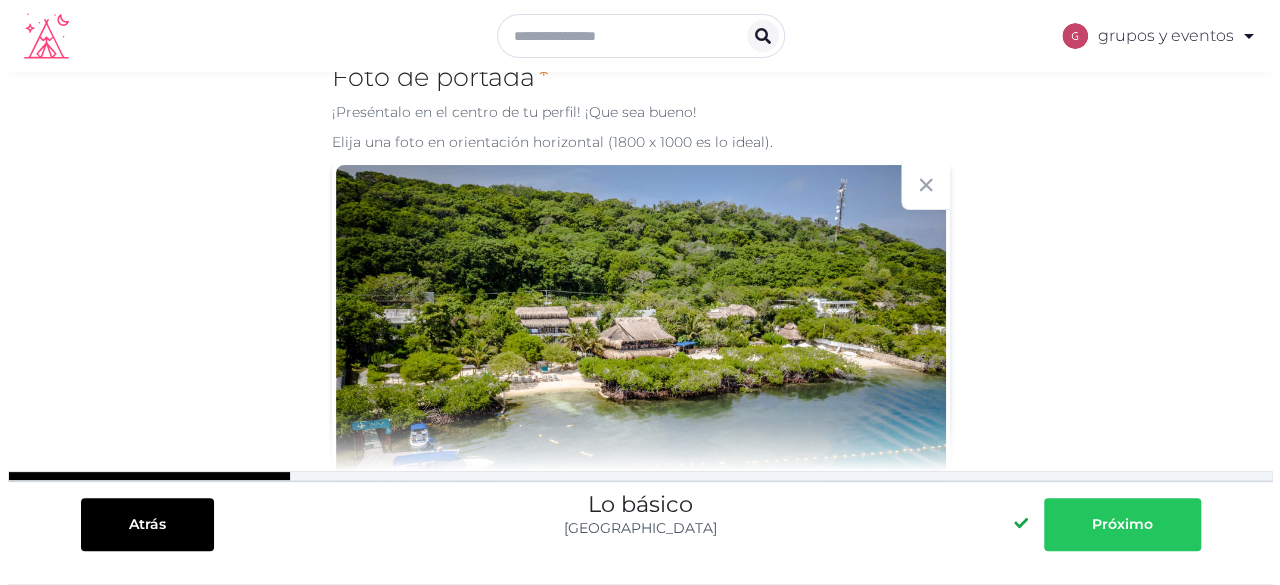 scroll, scrollTop: 0, scrollLeft: 0, axis: both 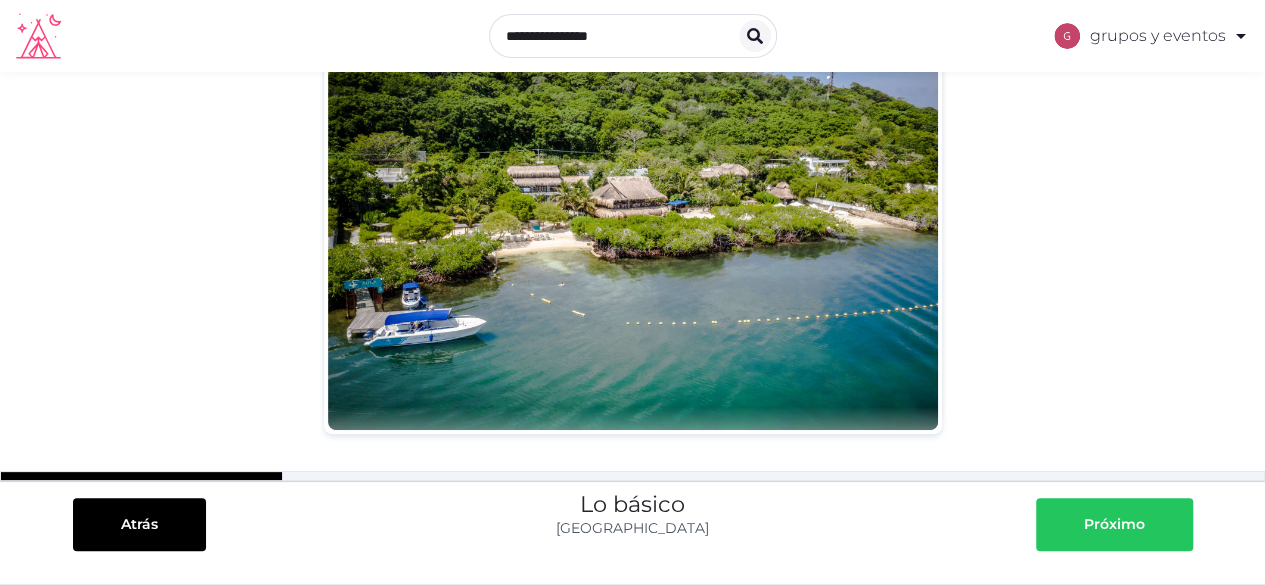 click on "Próximo" at bounding box center (1114, 524) 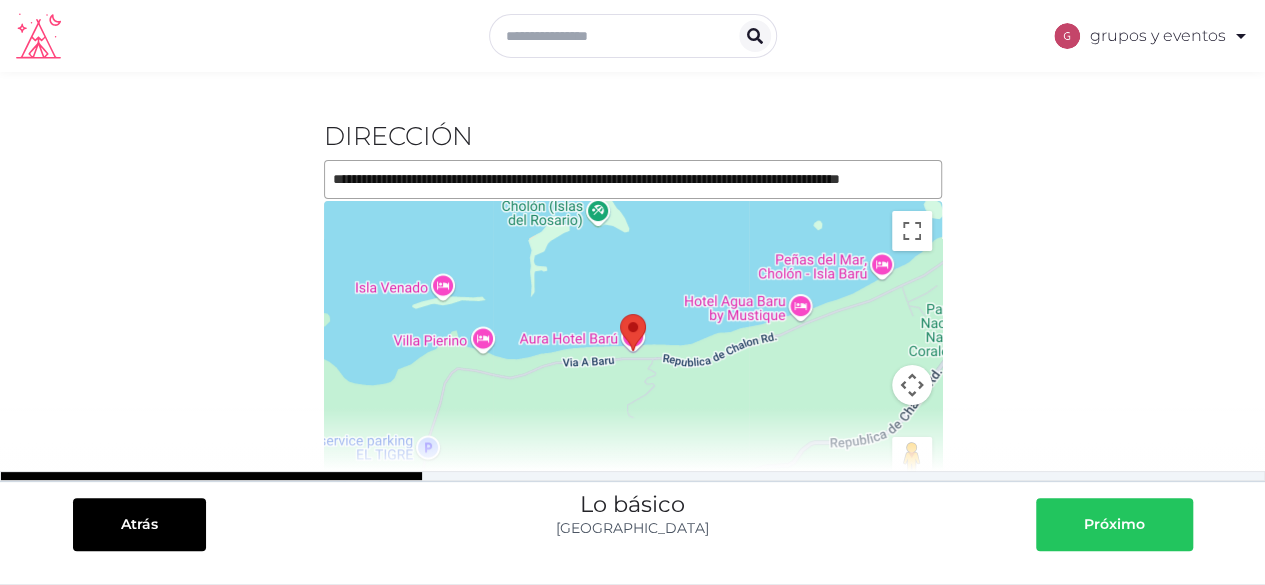 click on "Próximo" at bounding box center [1114, 524] 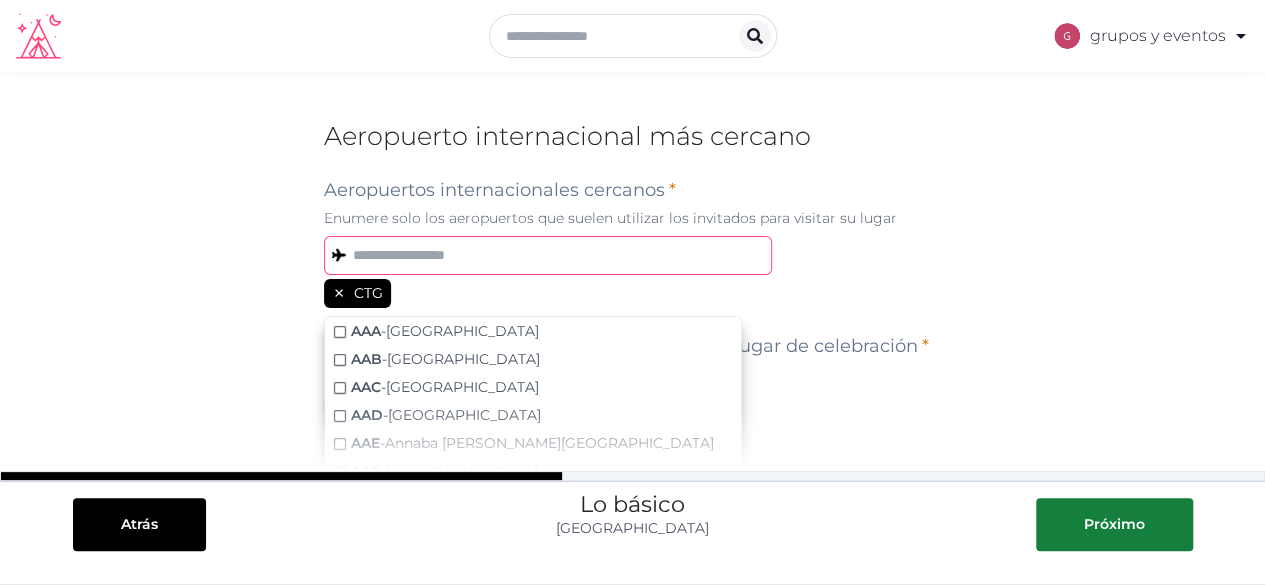click at bounding box center [548, 255] 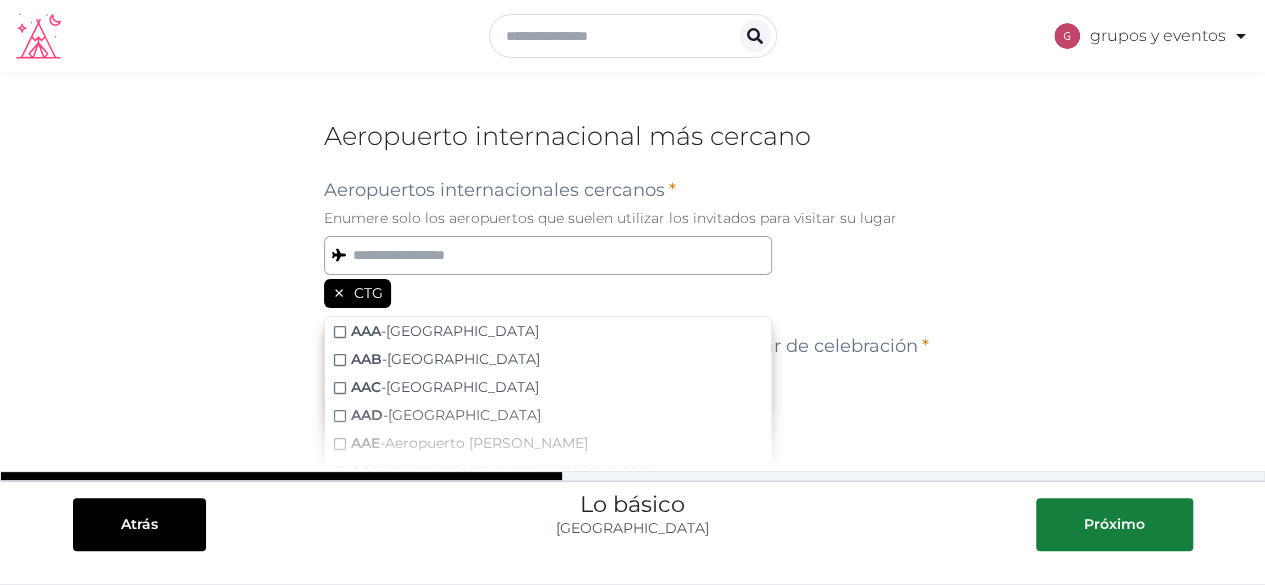 click on "**********" at bounding box center [632, 377] 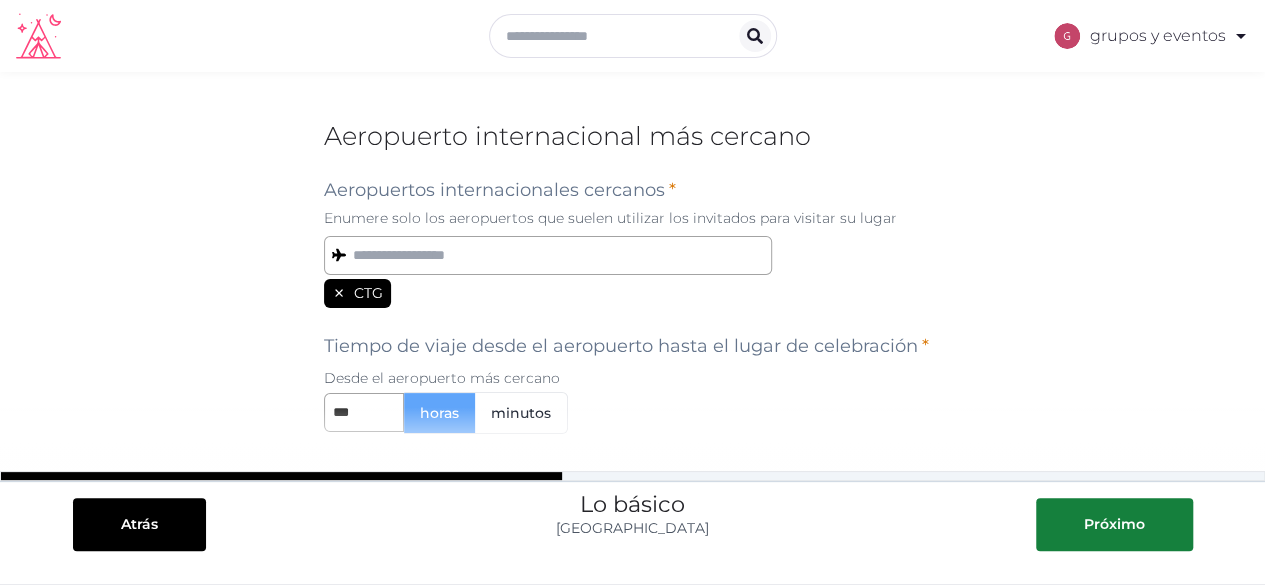 click on "Aeropuertos internacionales cercanos  * Enumere solo los aeropuertos que suelen utilizar los invitados para visitar su lugar CTG AAA  -  [GEOGRAPHIC_DATA]  -  [GEOGRAPHIC_DATA]  -  [GEOGRAPHIC_DATA]  -  [GEOGRAPHIC_DATA]  -  [GEOGRAPHIC_DATA][PERSON_NAME]  -  [GEOGRAPHIC_DATA][PERSON_NAME]  -  [GEOGRAPHIC_DATA][PERSON_NAME]  -  [GEOGRAPHIC_DATA]  -  [GEOGRAPHIC_DATA]  -  Pista de aterrizaje de [GEOGRAPHIC_DATA] AAK  -  [GEOGRAPHIC_DATA]  -  [GEOGRAPHIC_DATA]  -  [GEOGRAPHIC_DATA] AAN  -  [GEOGRAPHIC_DATA]  -  [GEOGRAPHIC_DATA]  -  [GEOGRAPHIC_DATA][PERSON_NAME]  -  [GEOGRAPHIC_DATA][PERSON_NAME]  -  [GEOGRAPHIC_DATA]  -  [GEOGRAPHIC_DATA]  -  [GEOGRAPHIC_DATA][PERSON_NAME] Xuedu Tiempo de viaje desde el aeropuerto hasta el lugar de celebración  * Desde el aeropuerto más cercano *** horas minutos" at bounding box center [633, 297] 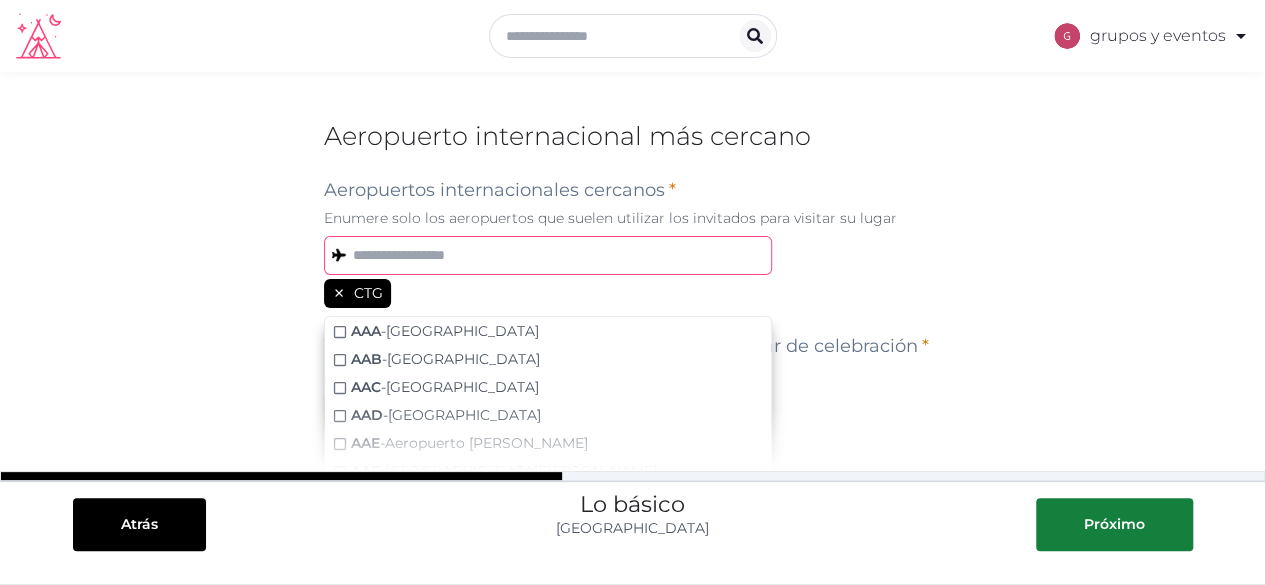 click at bounding box center (548, 255) 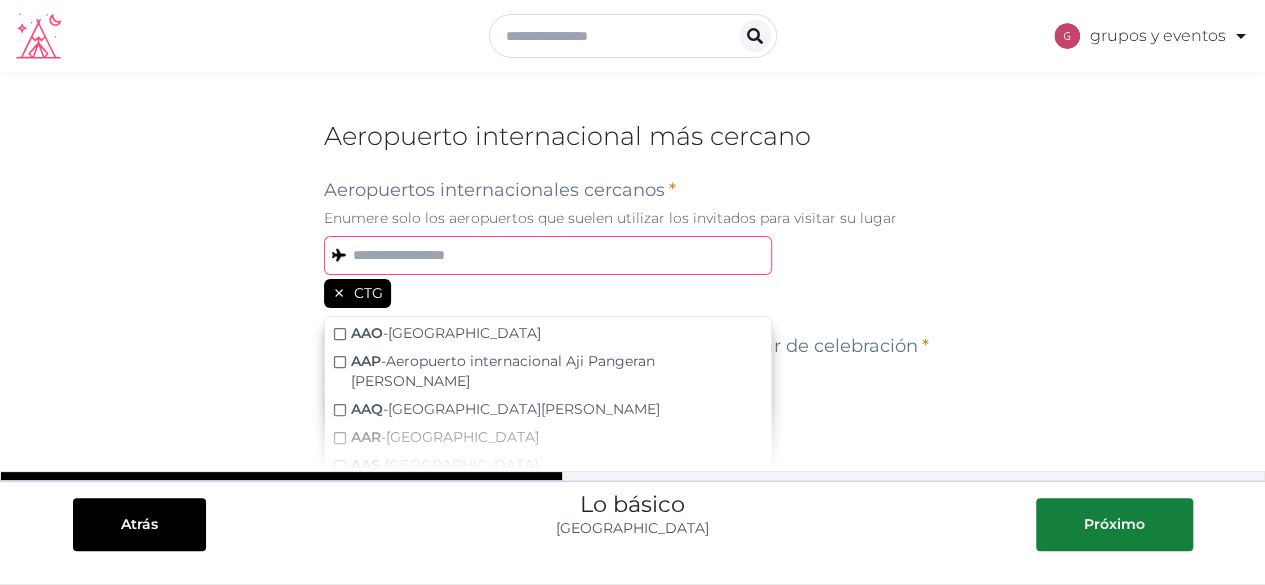 scroll, scrollTop: 404, scrollLeft: 0, axis: vertical 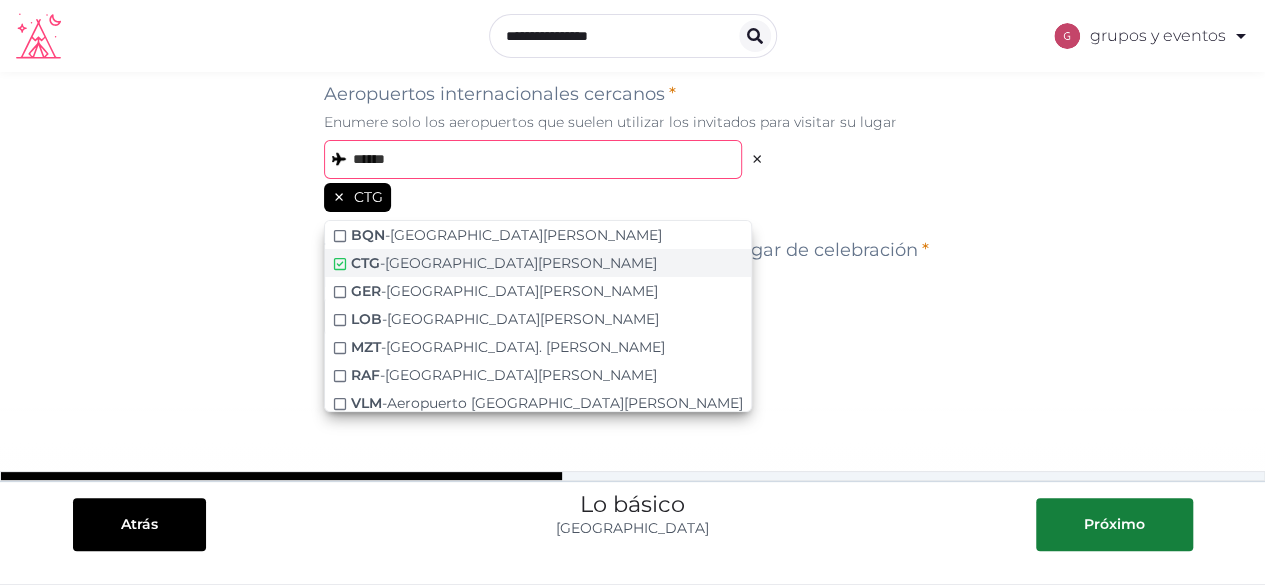 type on "******" 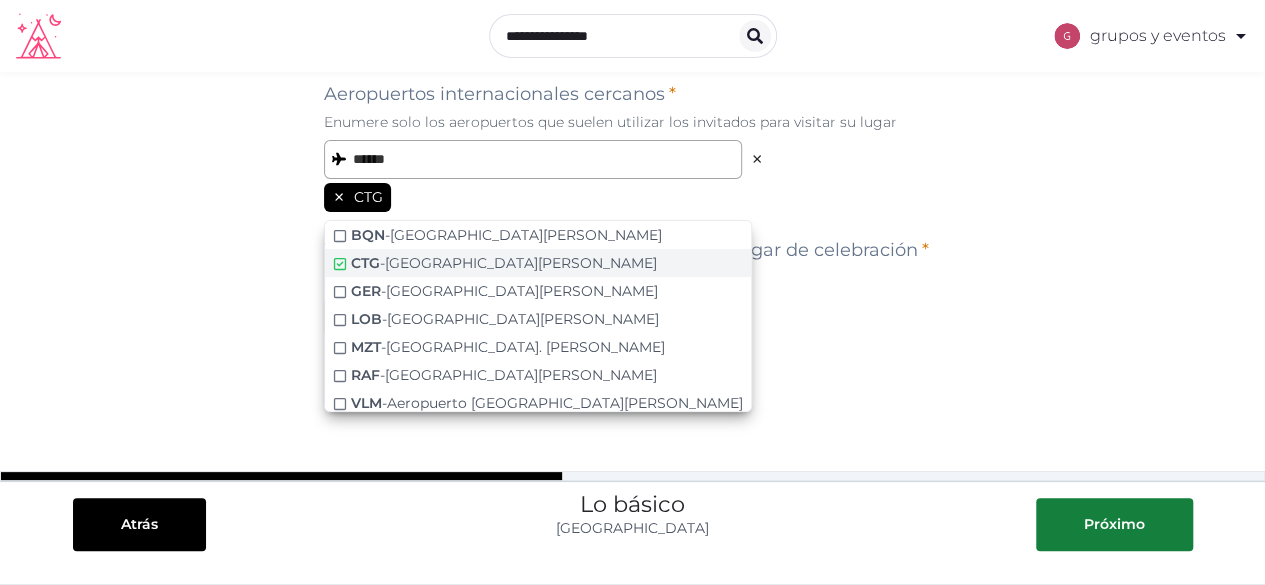 click on "[GEOGRAPHIC_DATA][PERSON_NAME]" at bounding box center [521, 263] 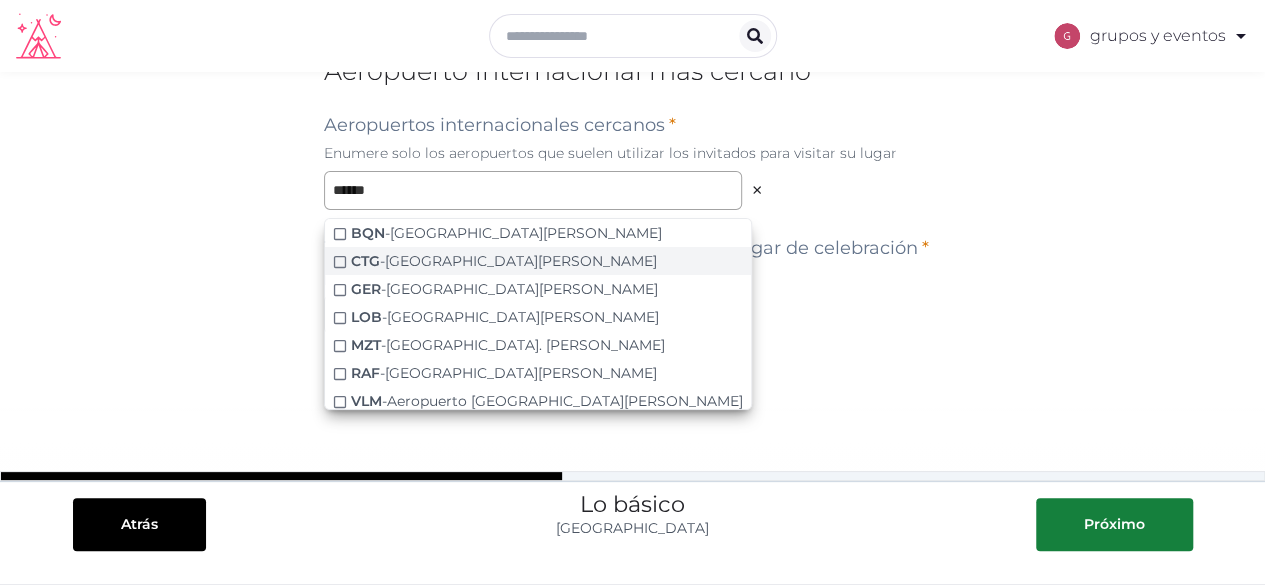 scroll, scrollTop: 64, scrollLeft: 0, axis: vertical 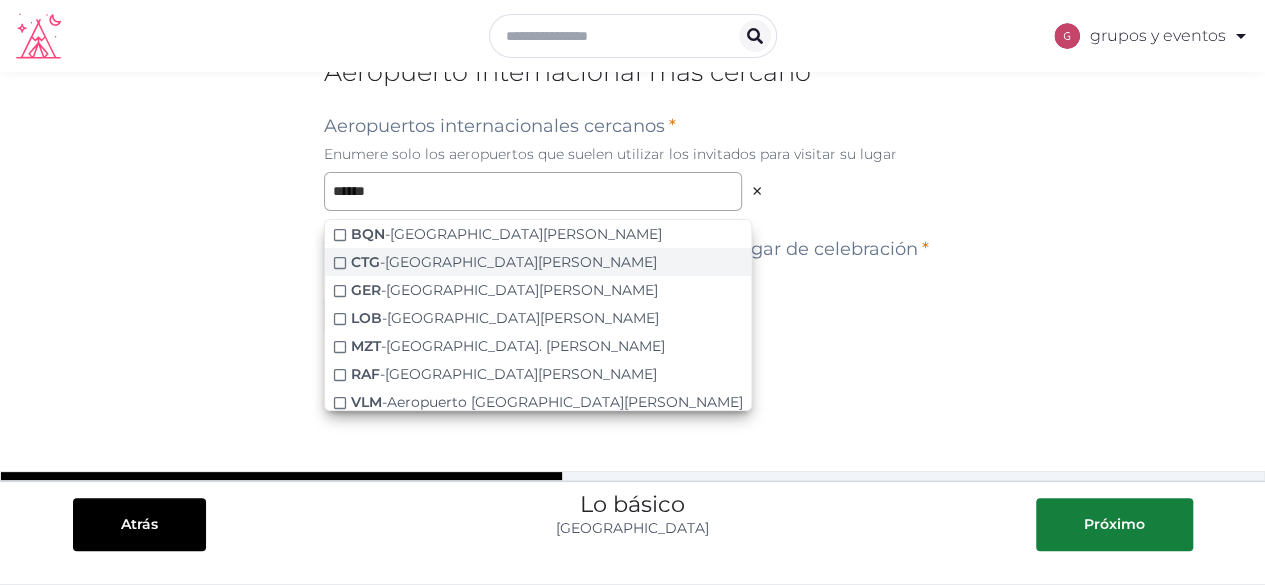 click on "[GEOGRAPHIC_DATA][PERSON_NAME]" at bounding box center (521, 262) 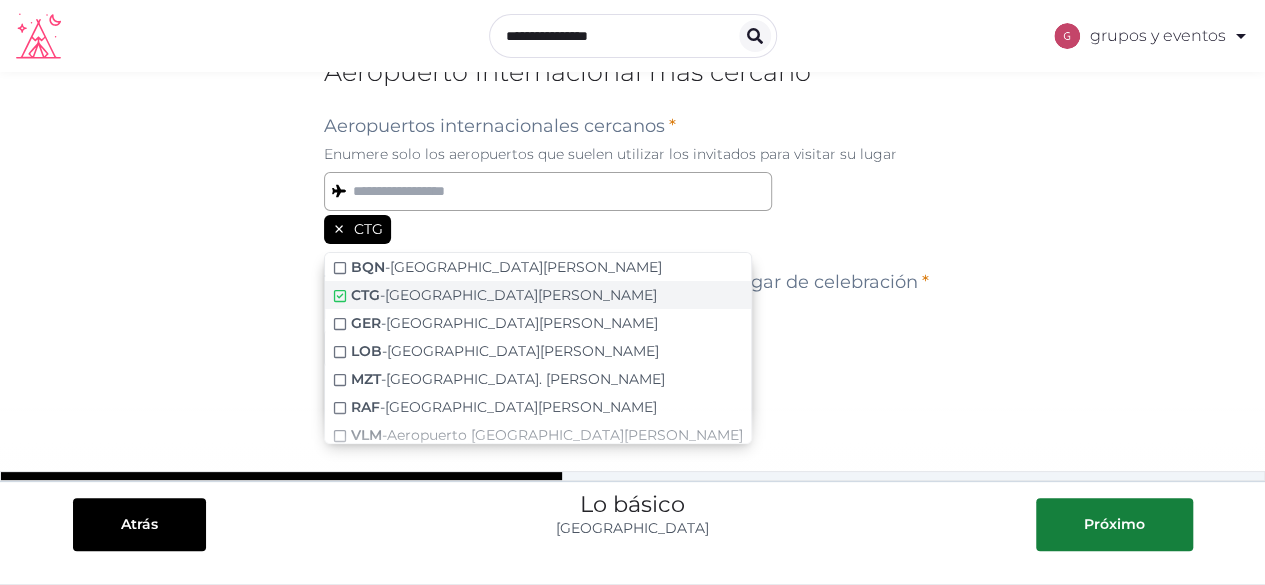 scroll, scrollTop: 96, scrollLeft: 0, axis: vertical 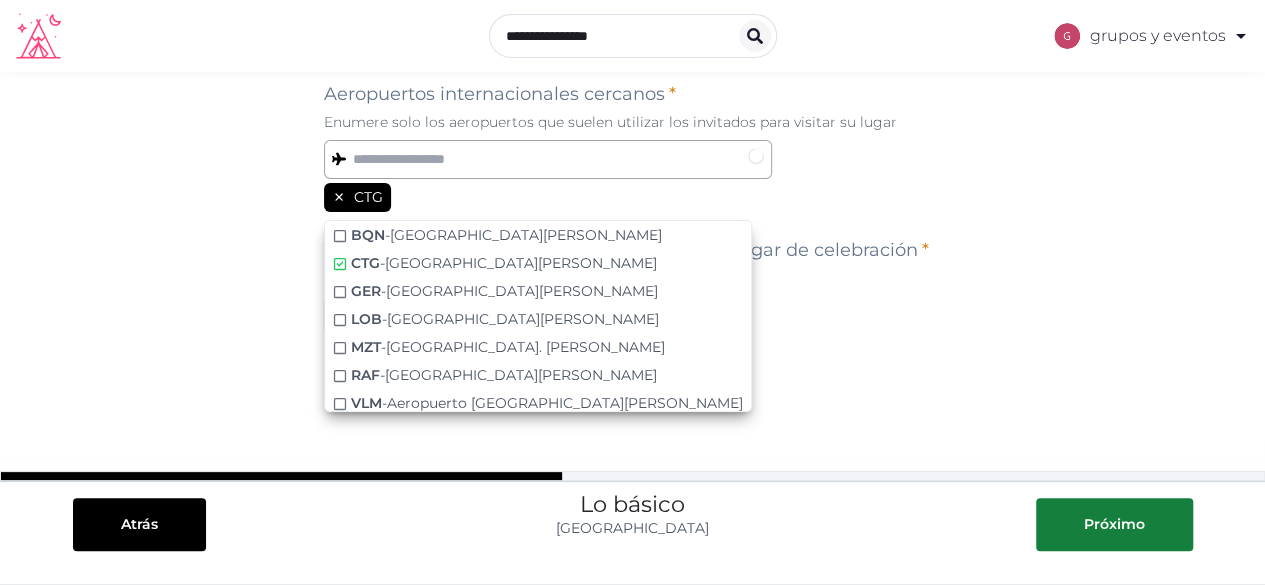 click on "CTG" at bounding box center [633, 199] 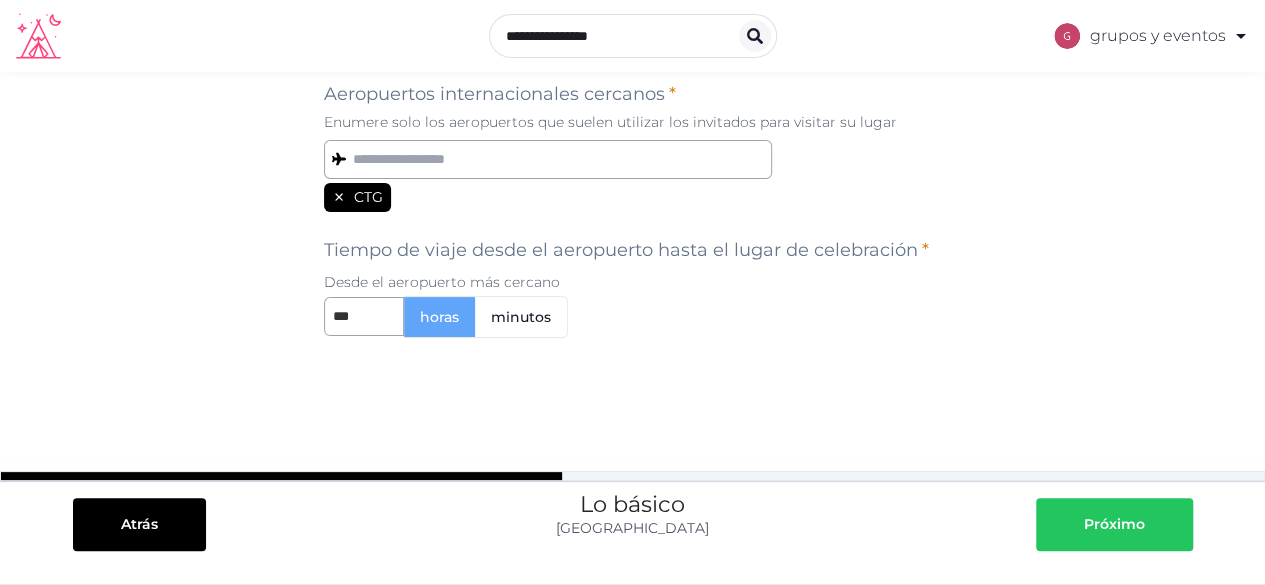 click on "Próximo" at bounding box center (1114, 524) 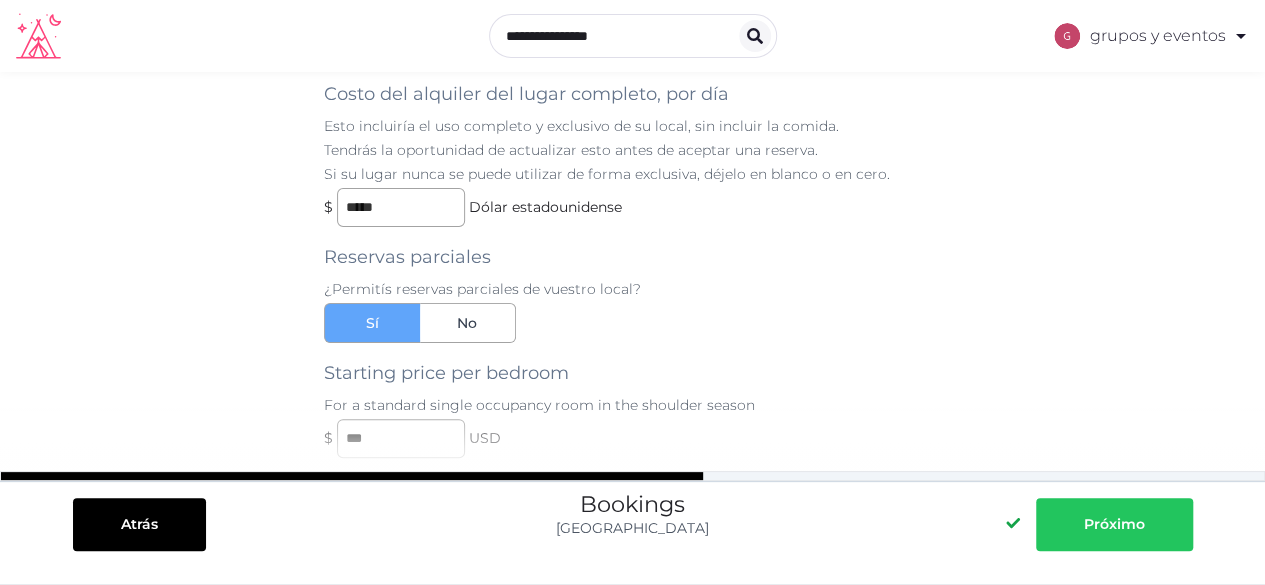 scroll, scrollTop: 0, scrollLeft: 0, axis: both 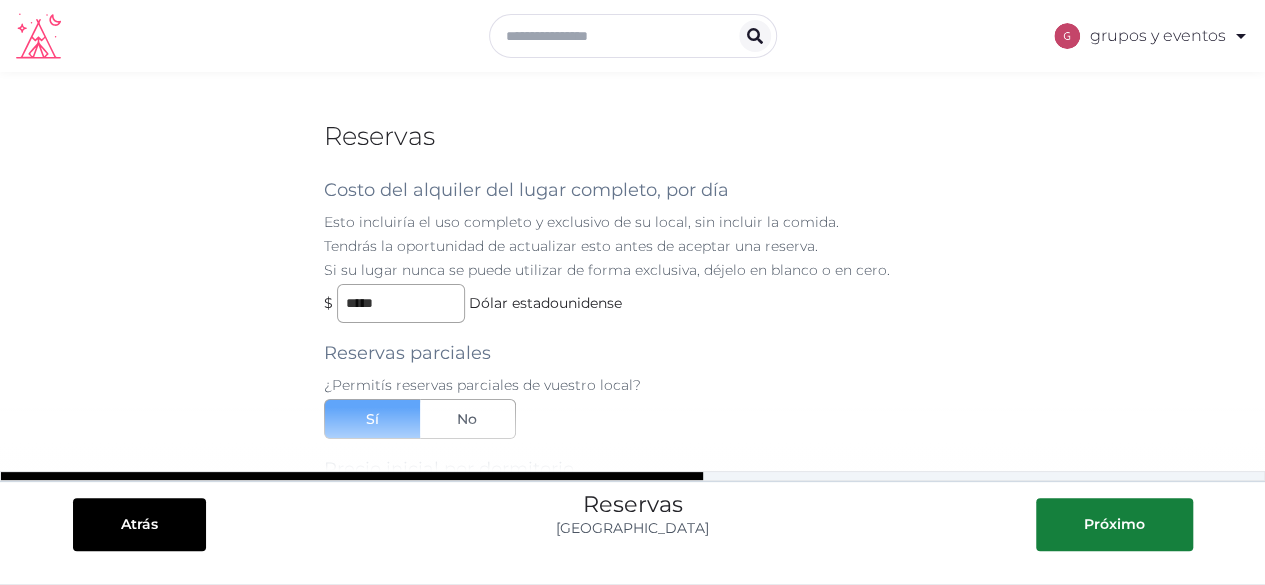 type 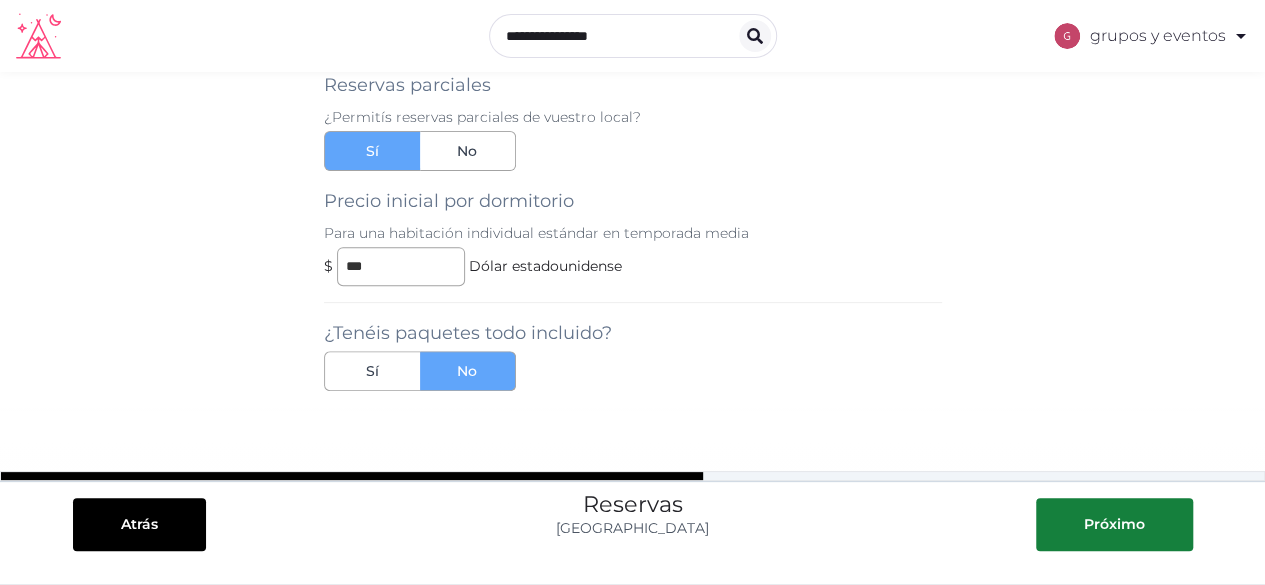 scroll, scrollTop: 300, scrollLeft: 0, axis: vertical 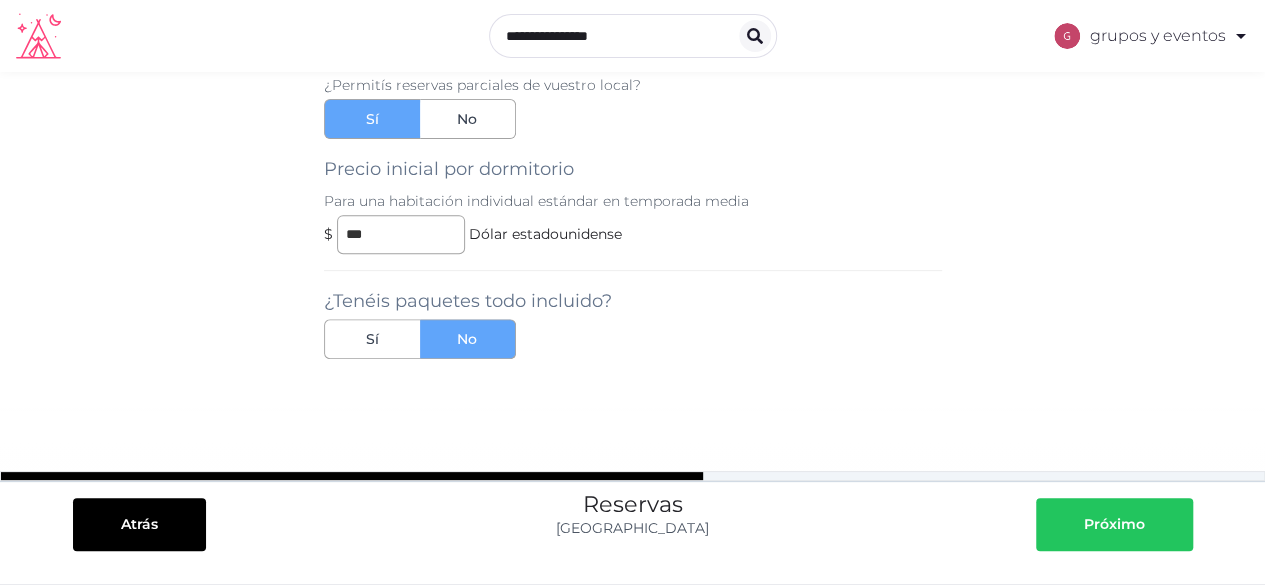 click on "Próximo" at bounding box center [1114, 524] 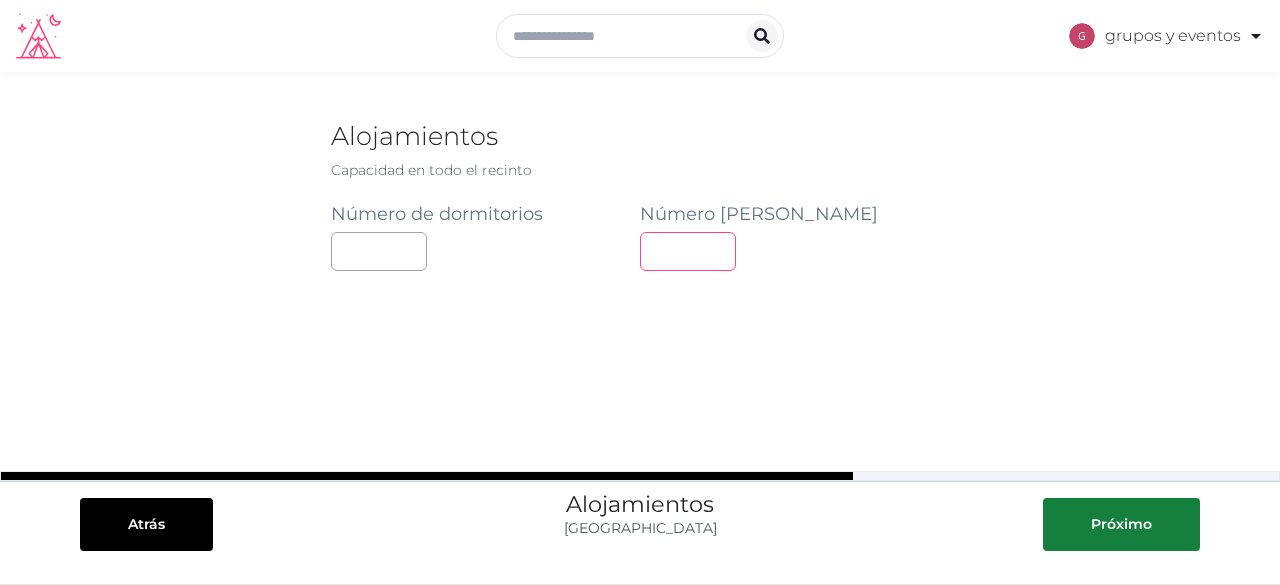 click at bounding box center [688, 251] 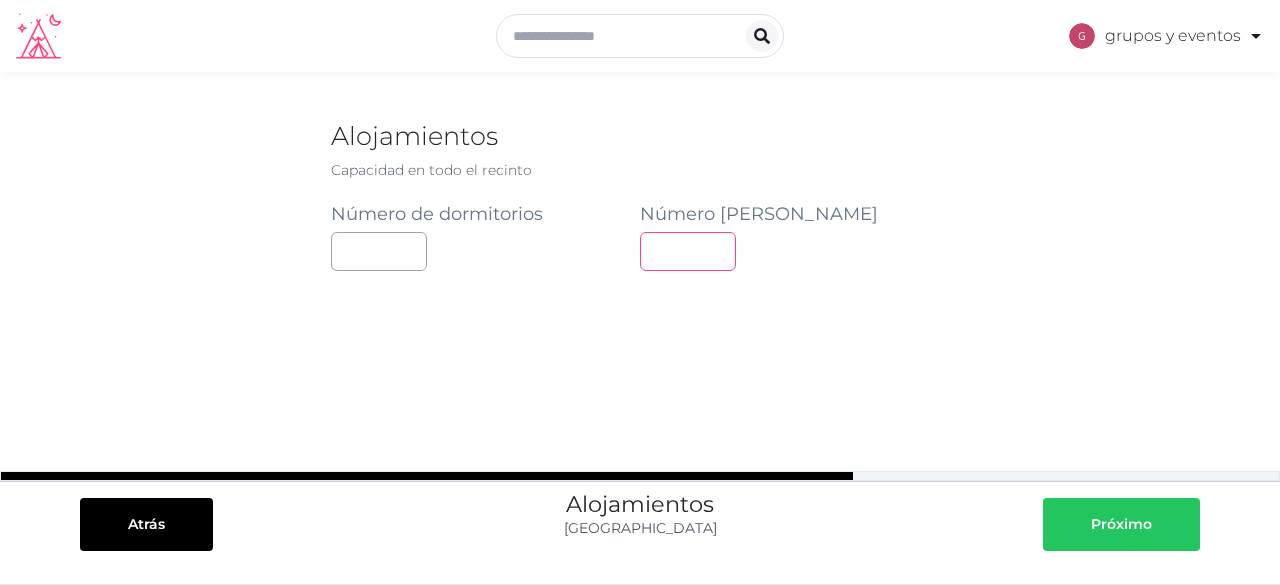 type on "**" 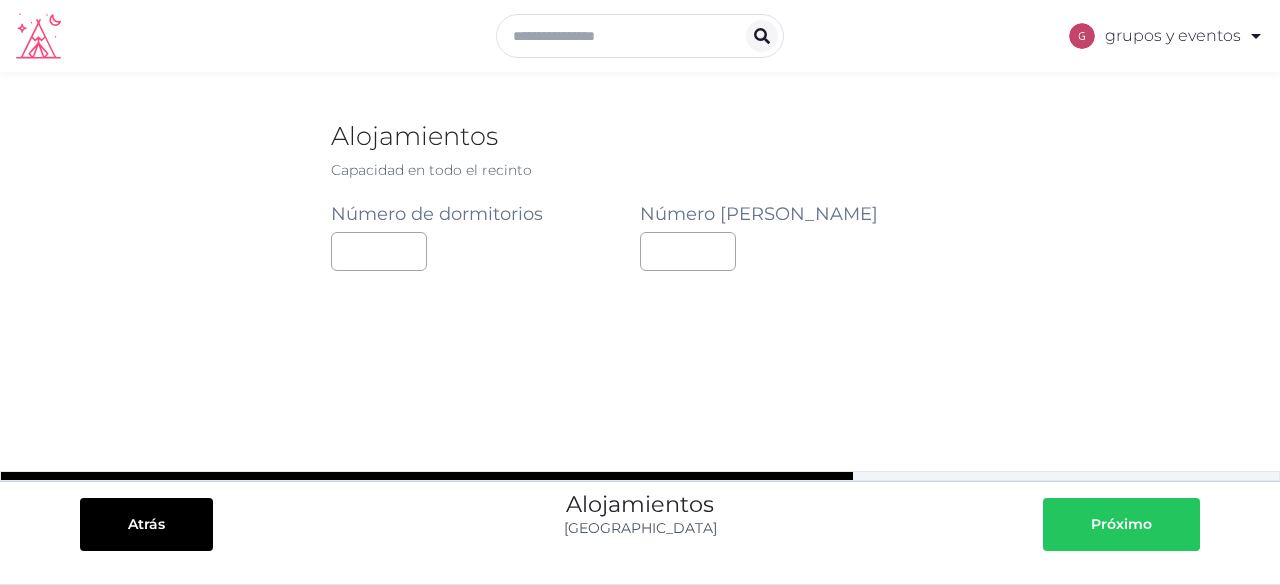 click on "Próximo" at bounding box center [1121, 524] 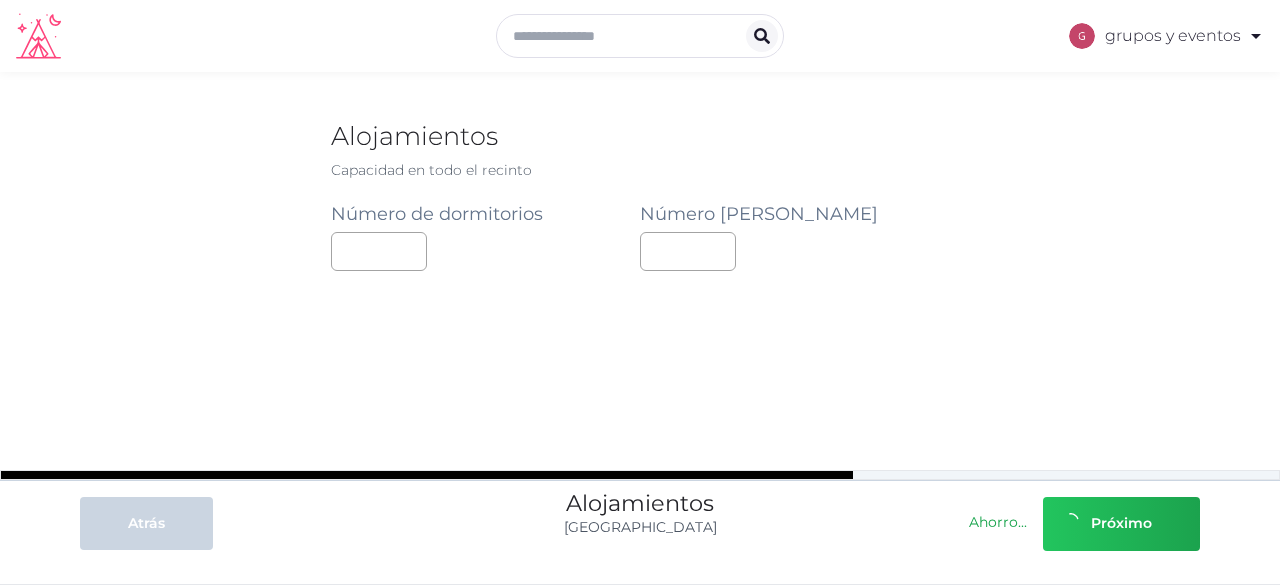 type 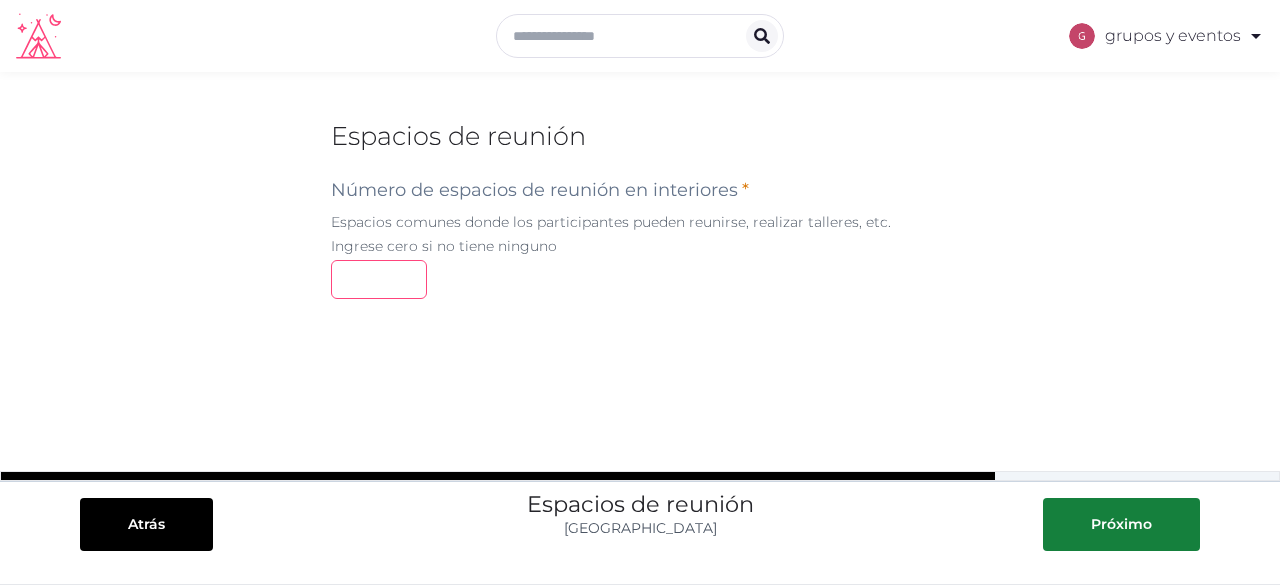 click at bounding box center [379, 279] 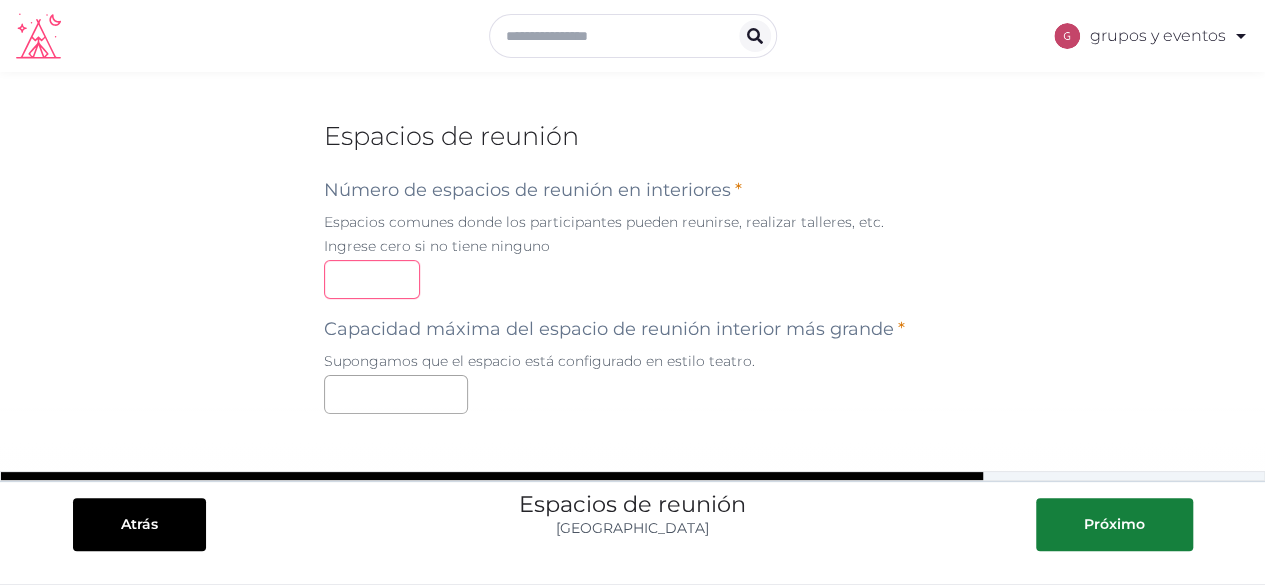 scroll, scrollTop: 76, scrollLeft: 0, axis: vertical 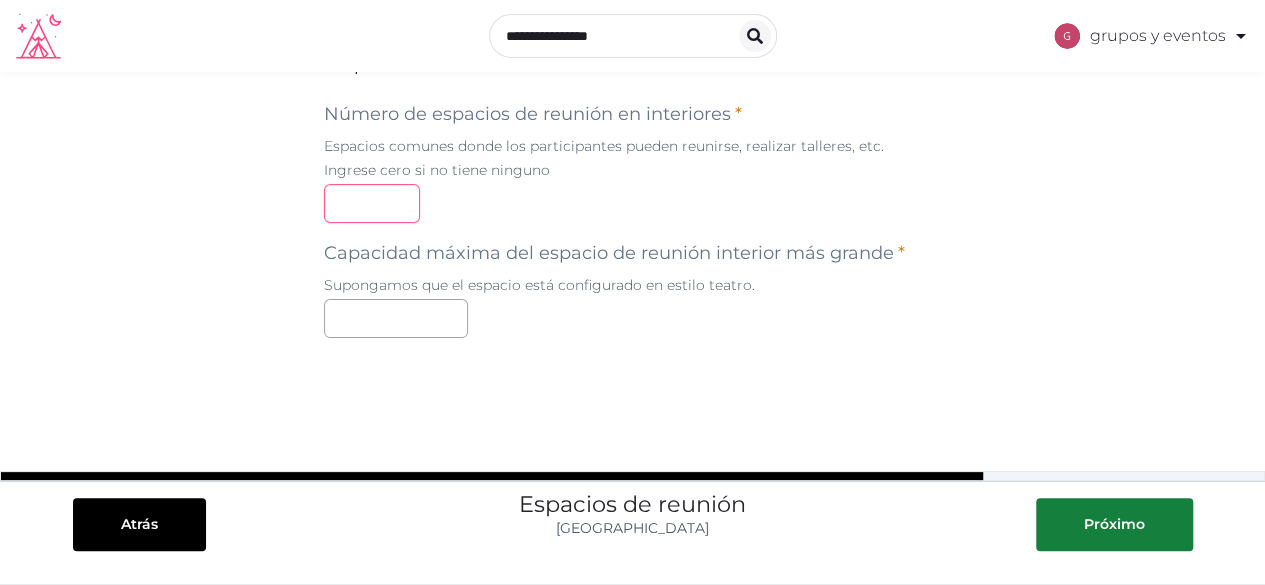 type on "*" 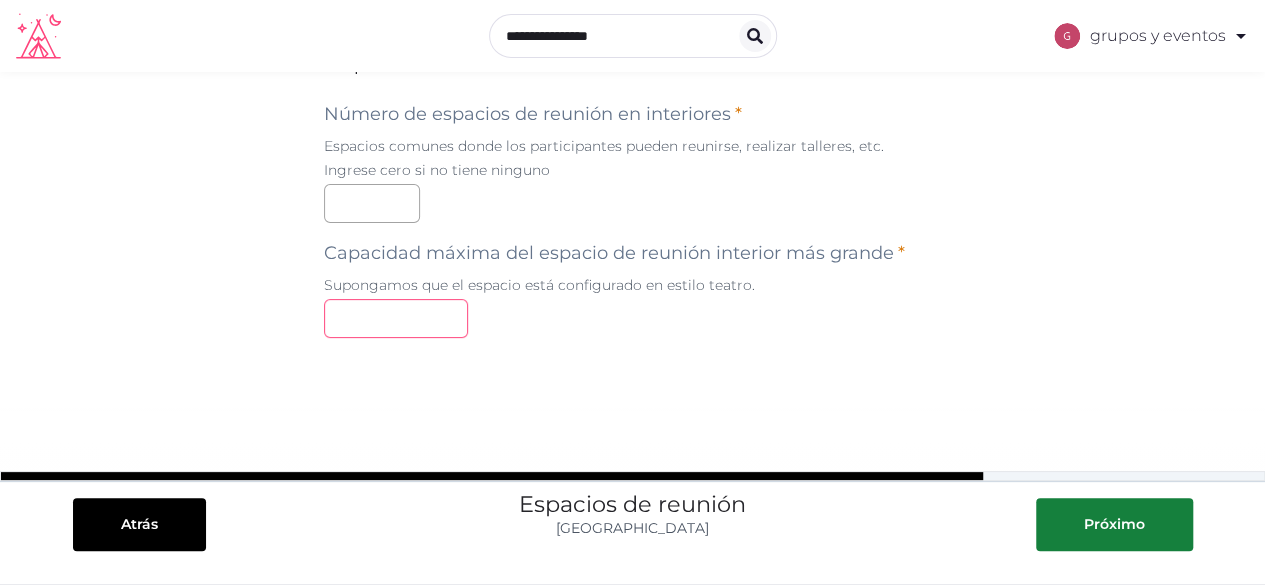 click at bounding box center (396, 318) 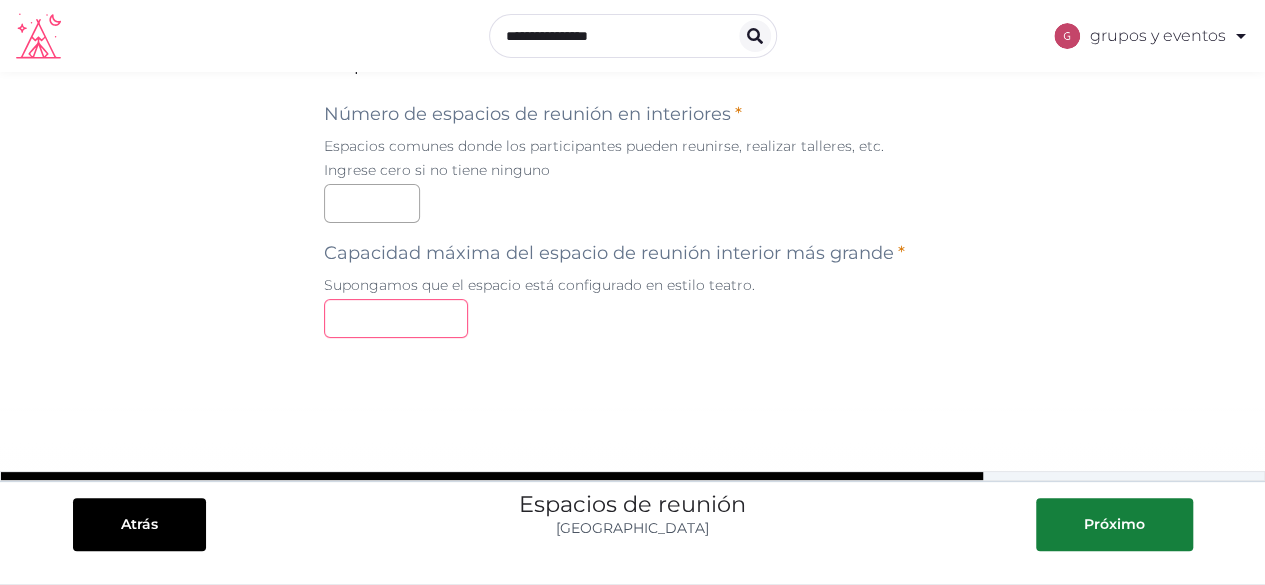 click on "**" at bounding box center (633, 318) 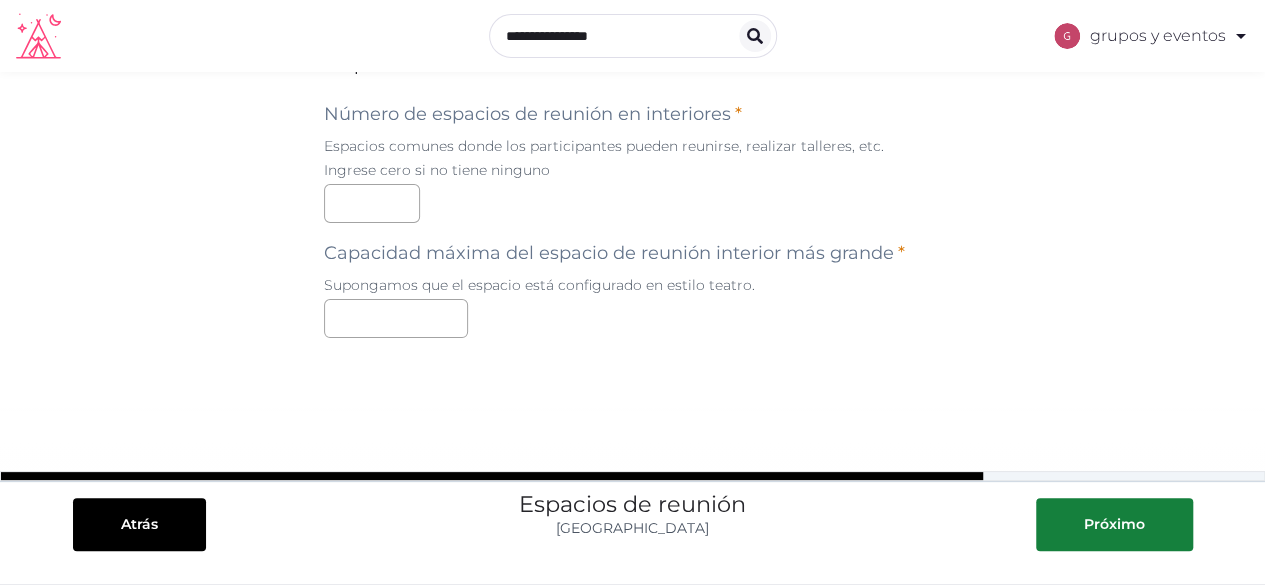 click on "**" at bounding box center [633, 318] 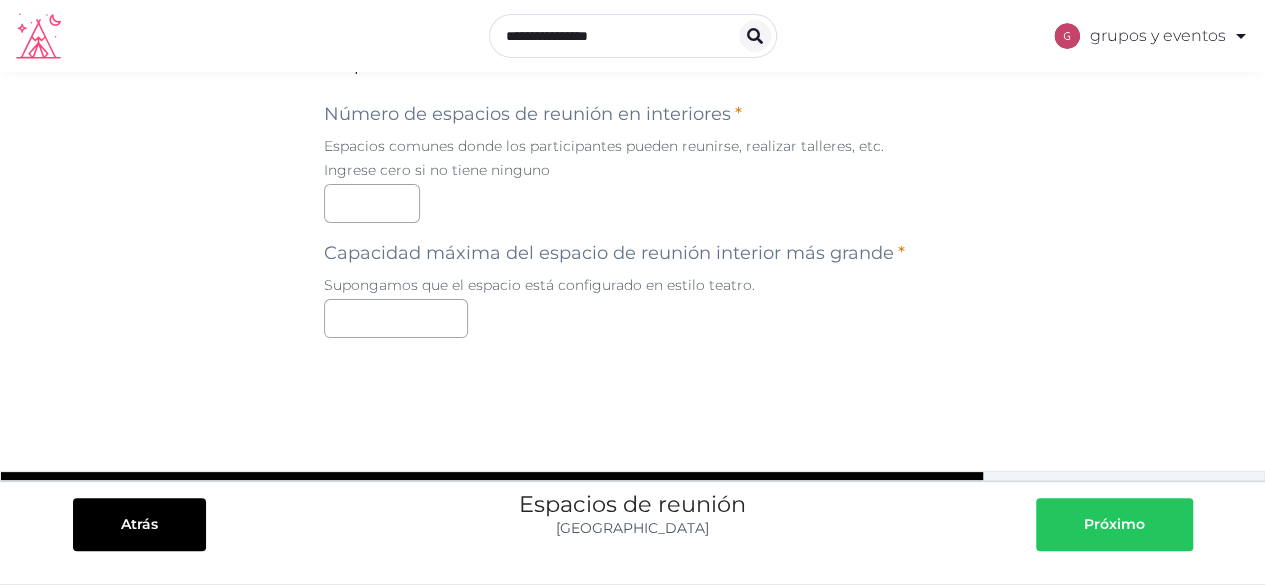click at bounding box center (1165, 524) 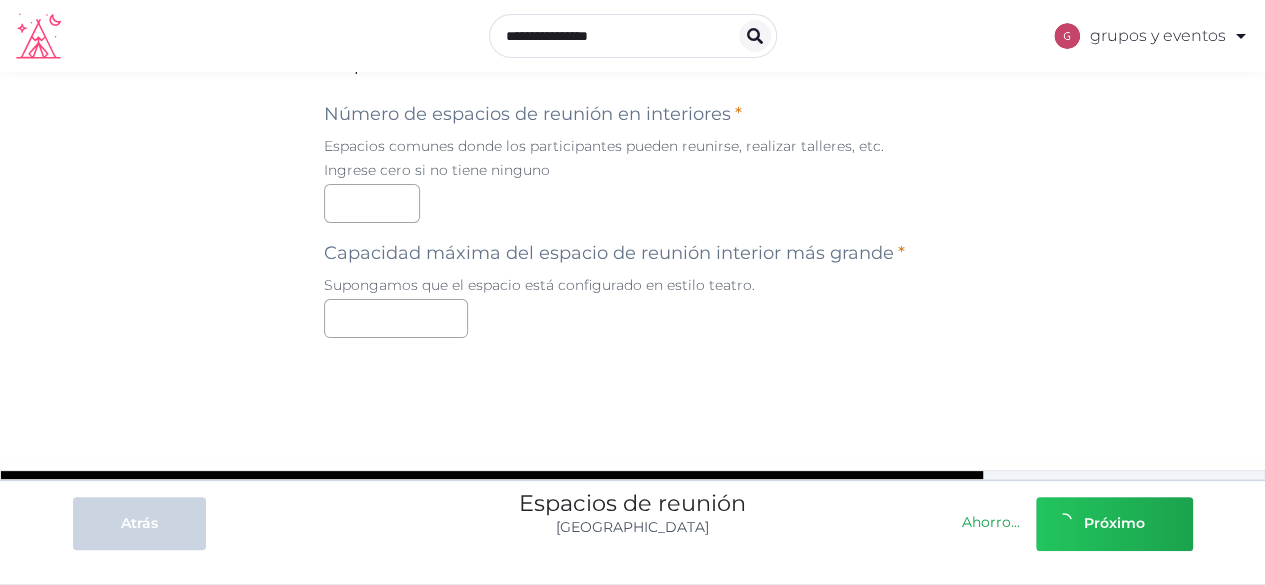 scroll, scrollTop: 0, scrollLeft: 0, axis: both 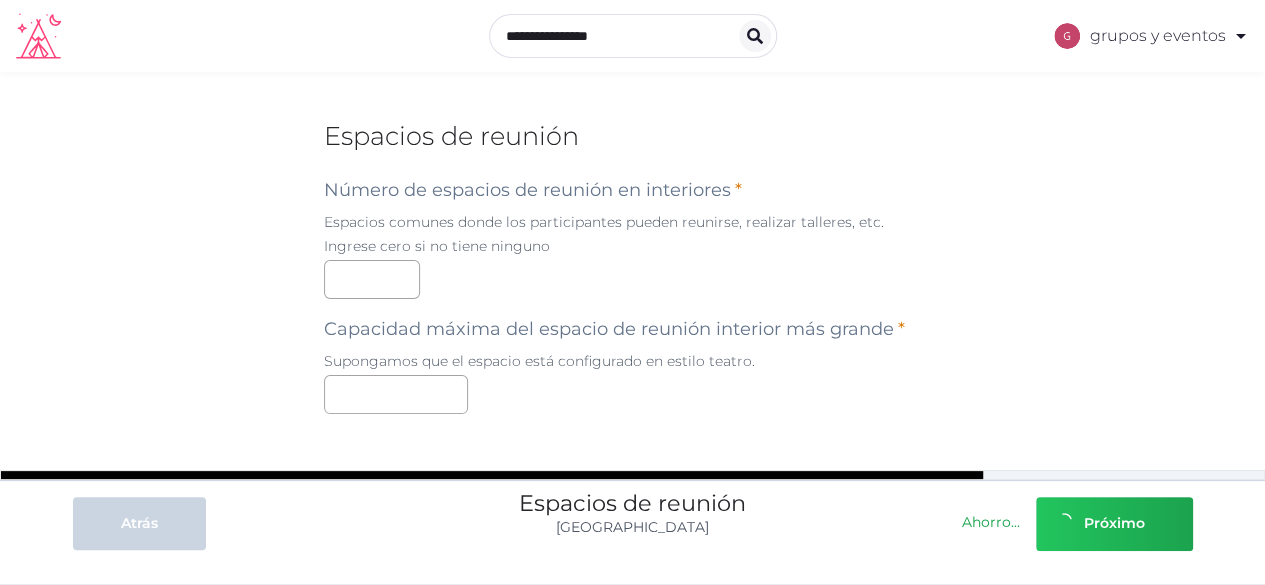 type 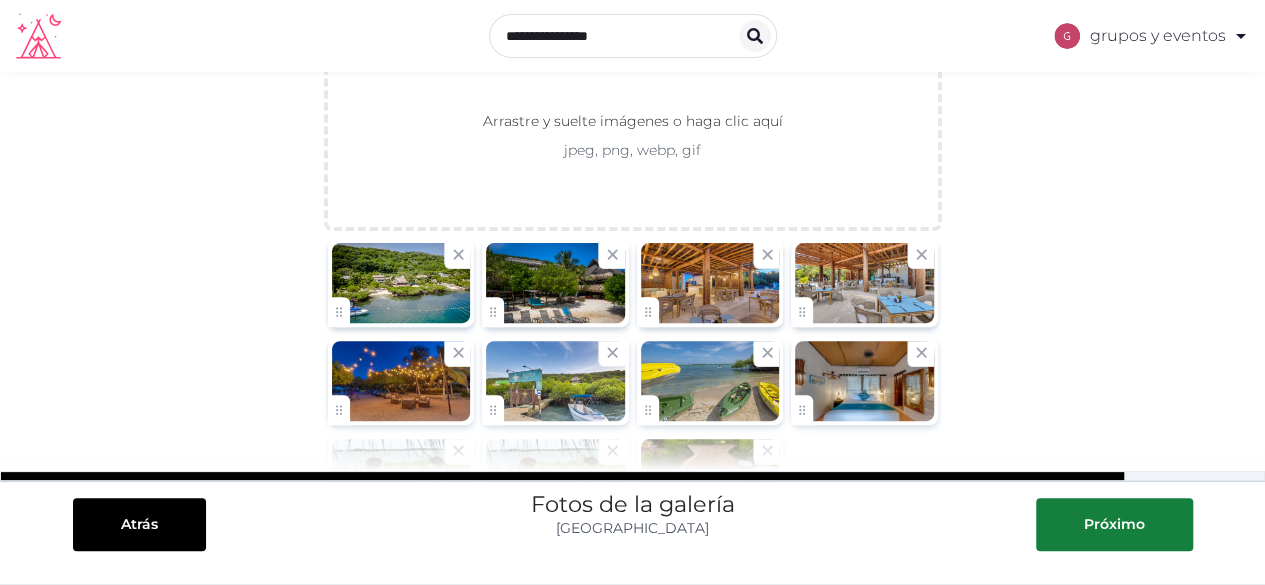 scroll, scrollTop: 200, scrollLeft: 0, axis: vertical 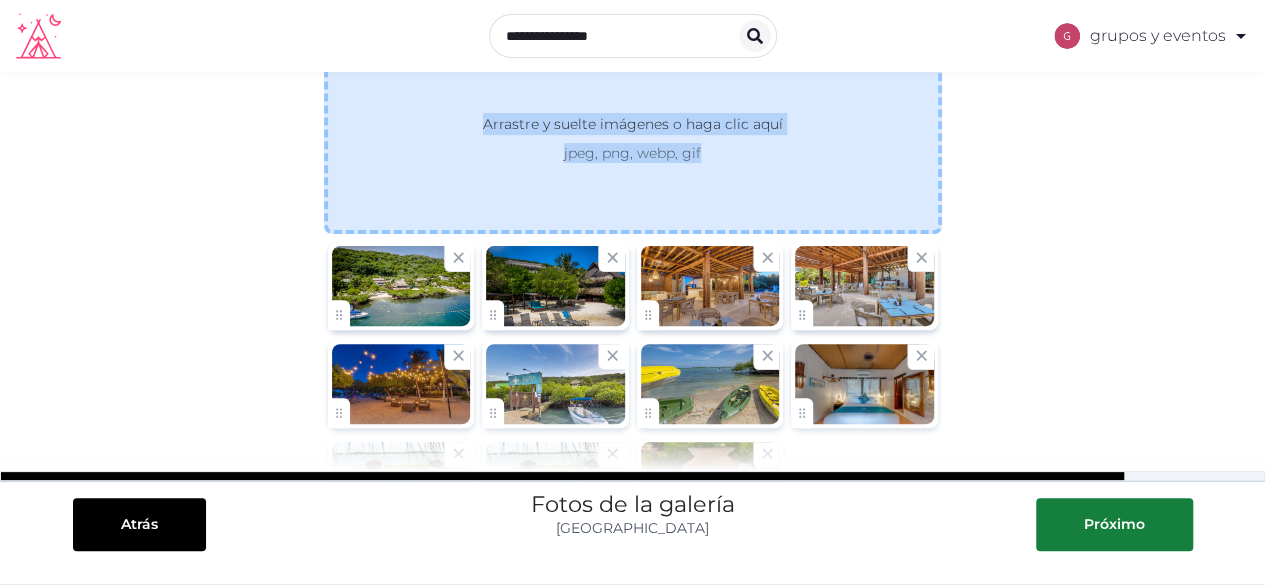 drag, startPoint x: 376, startPoint y: 274, endPoint x: 420, endPoint y: 129, distance: 151.52887 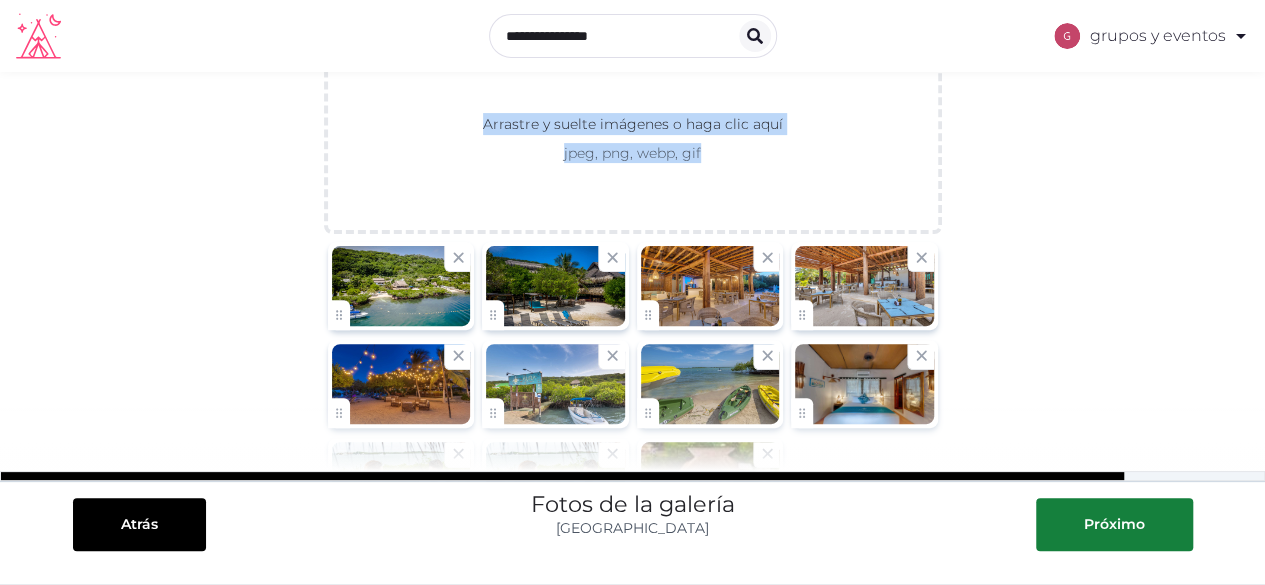 click on "**********" at bounding box center [632, 326] 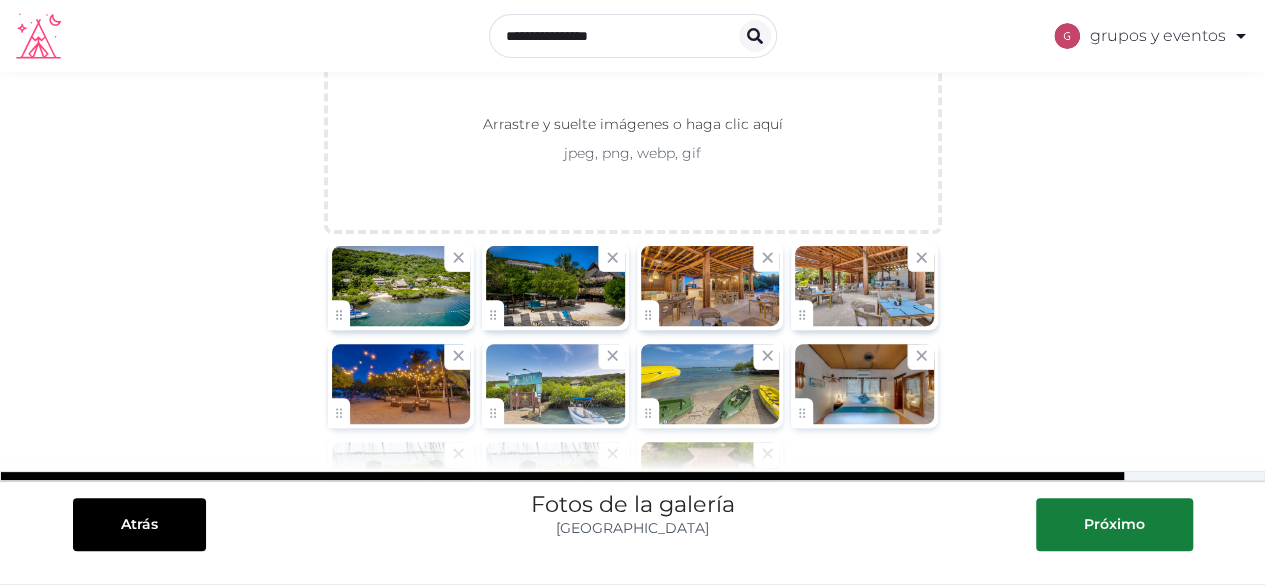 drag, startPoint x: 596, startPoint y: 271, endPoint x: 604, endPoint y: 243, distance: 29.12044 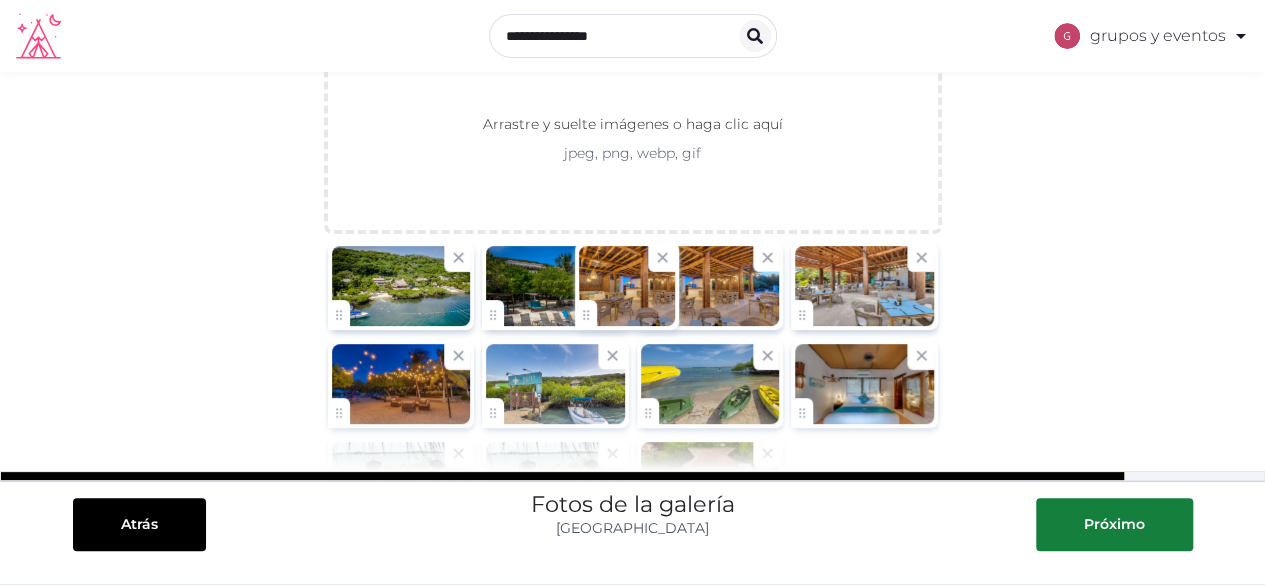 click on "**********" at bounding box center (632, 290) 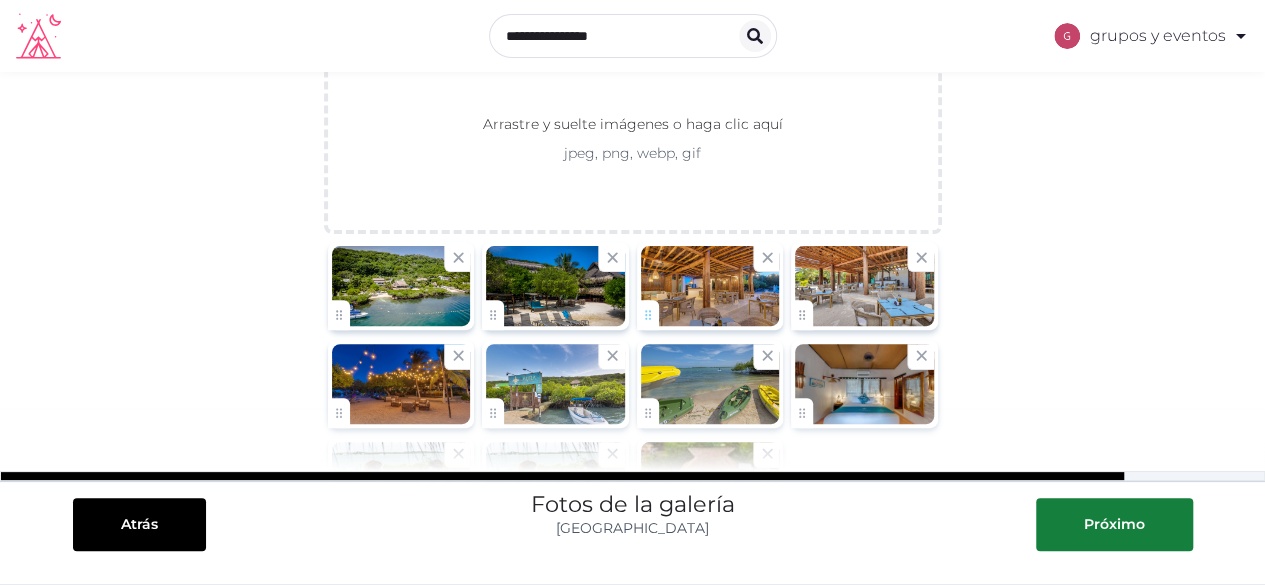 click on "**********" at bounding box center (632, 290) 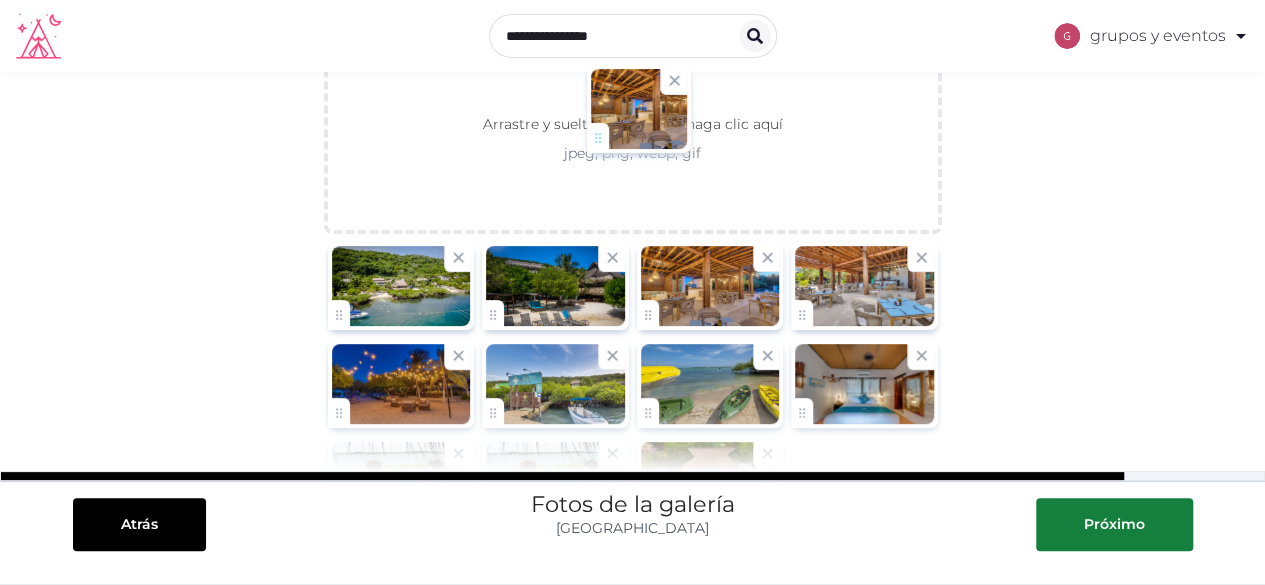 drag, startPoint x: 593, startPoint y: 321, endPoint x: 605, endPoint y: 144, distance: 177.40631 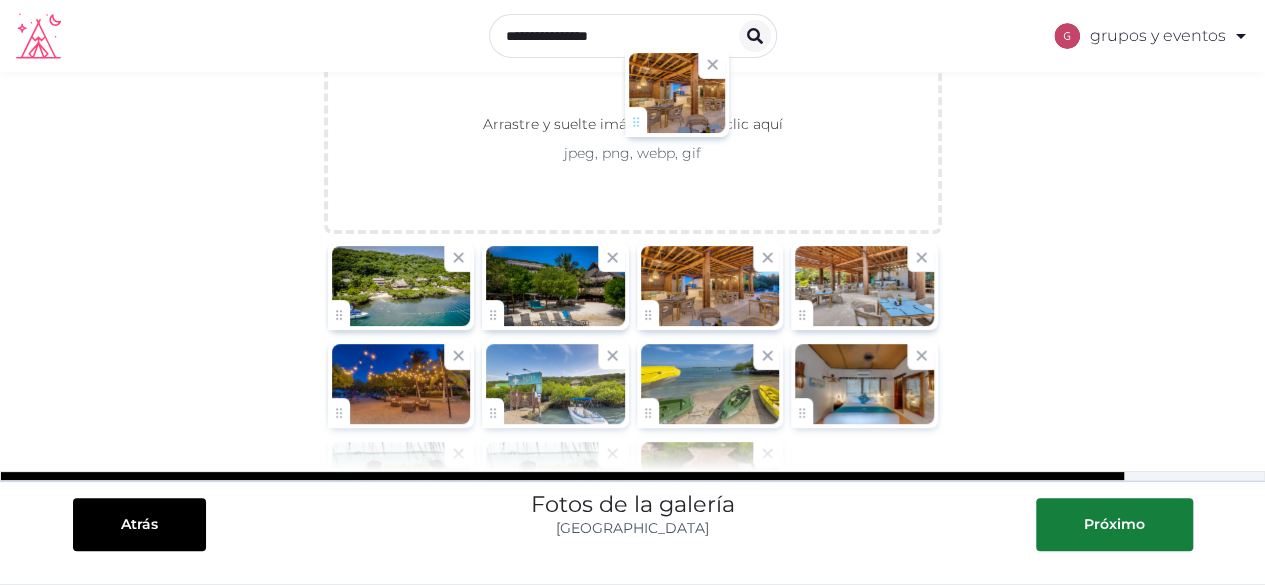 drag, startPoint x: 586, startPoint y: 313, endPoint x: 636, endPoint y: 119, distance: 200.3397 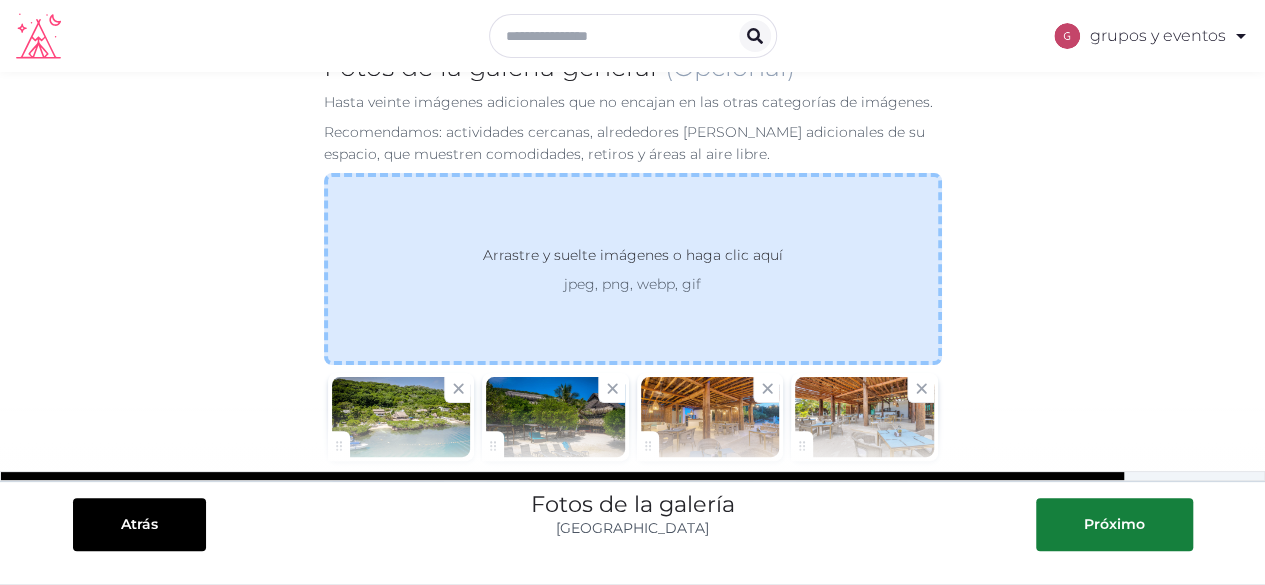 scroll, scrollTop: 100, scrollLeft: 0, axis: vertical 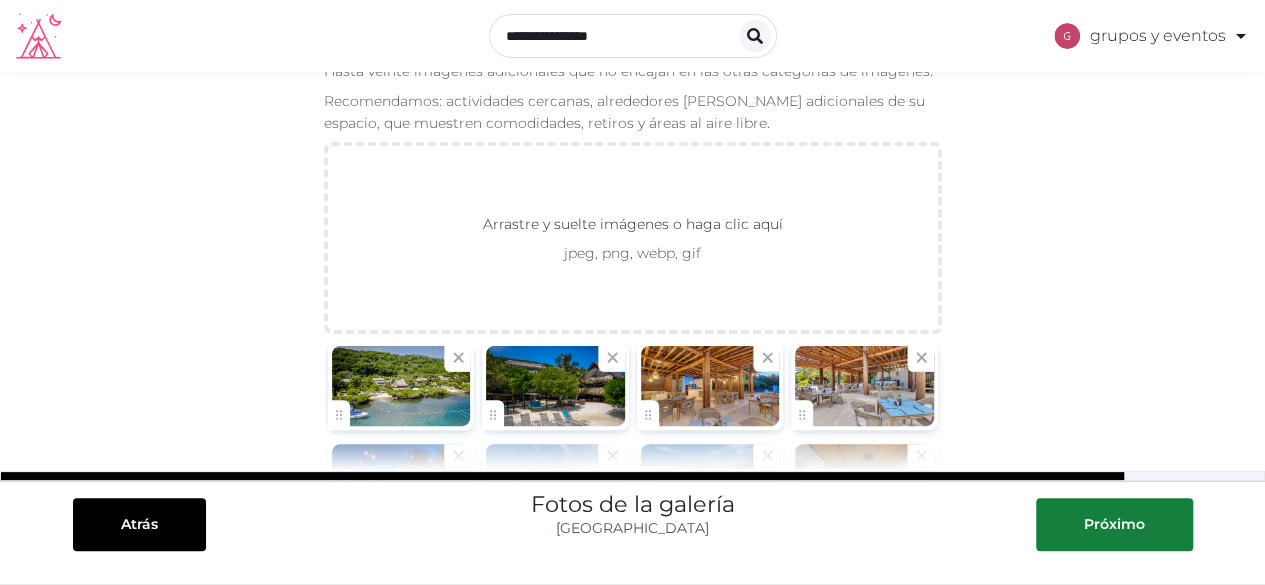 click on "Atrás Fotos de la galería [GEOGRAPHIC_DATA]" at bounding box center (632, 496) 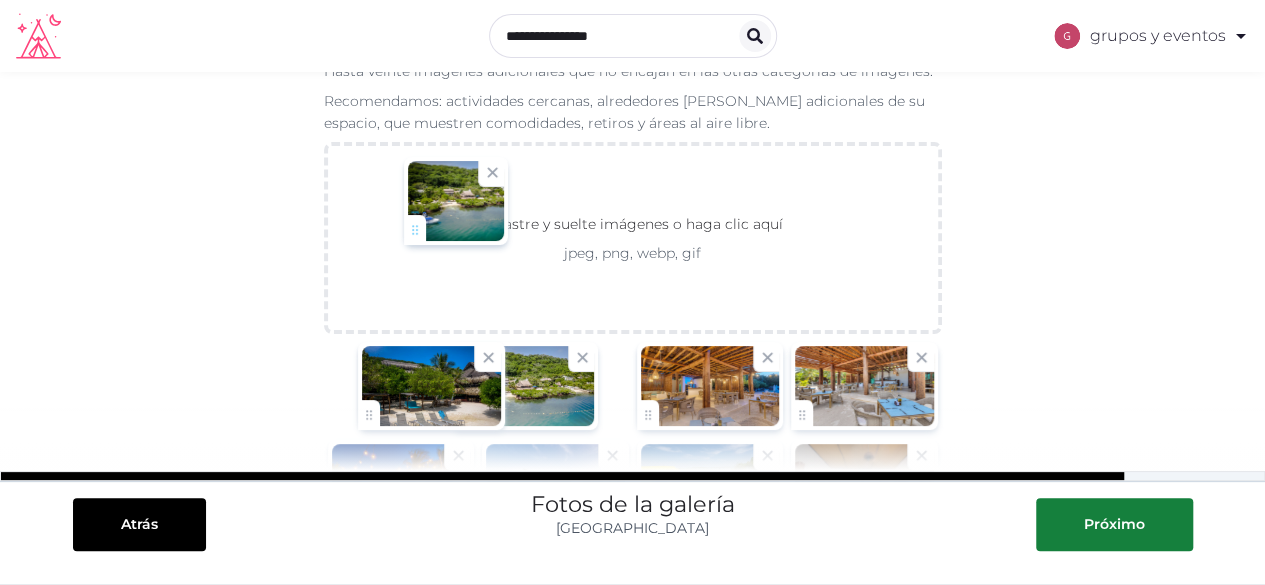 drag, startPoint x: 351, startPoint y: 399, endPoint x: 428, endPoint y: 215, distance: 199.46178 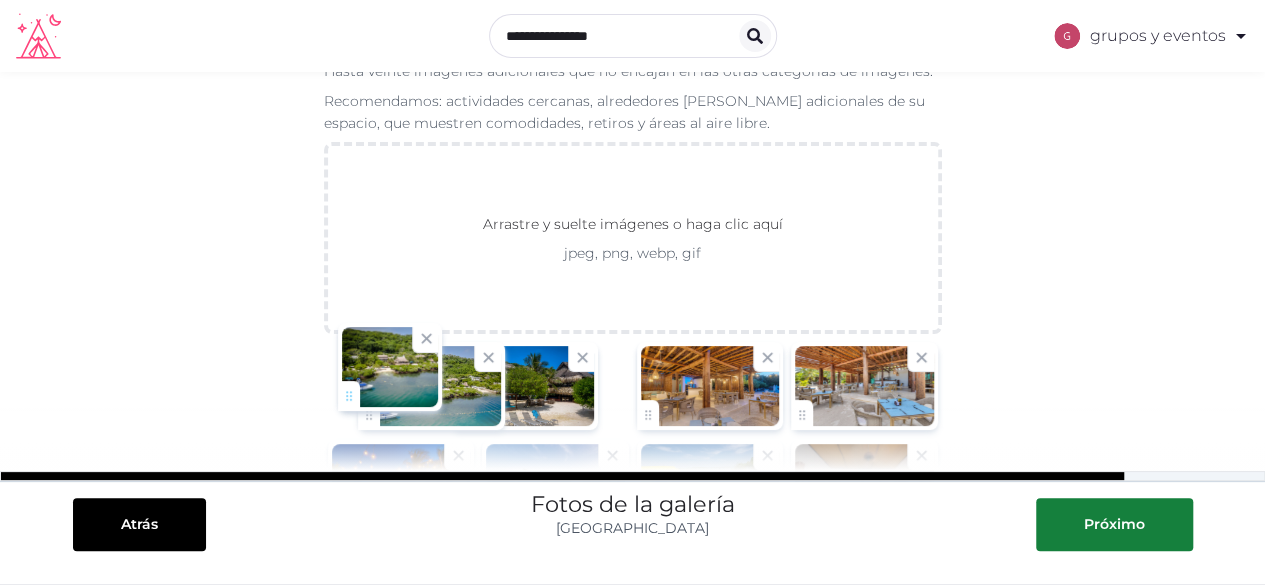 drag, startPoint x: 474, startPoint y: 402, endPoint x: 361, endPoint y: 383, distance: 114.58621 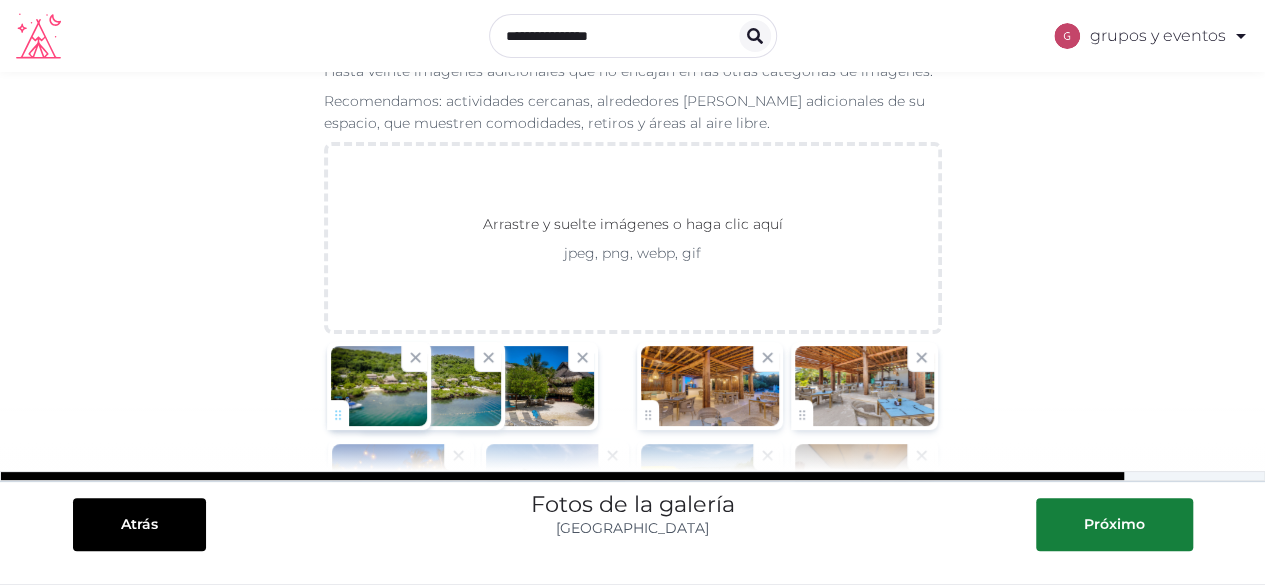 click on "**********" at bounding box center [632, 390] 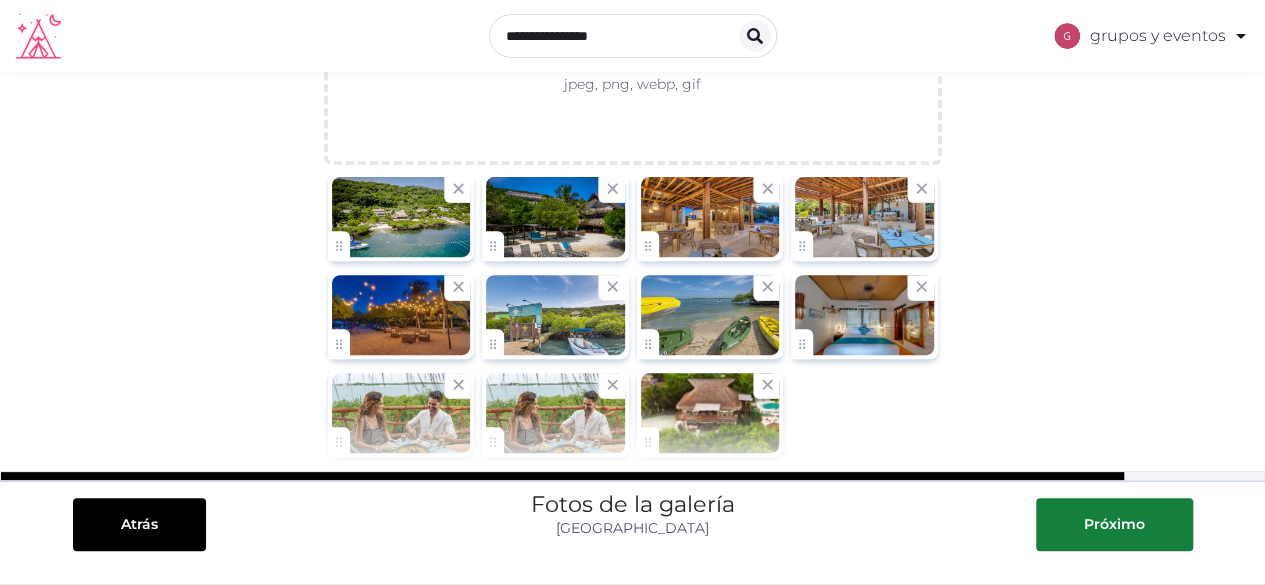 scroll, scrollTop: 300, scrollLeft: 0, axis: vertical 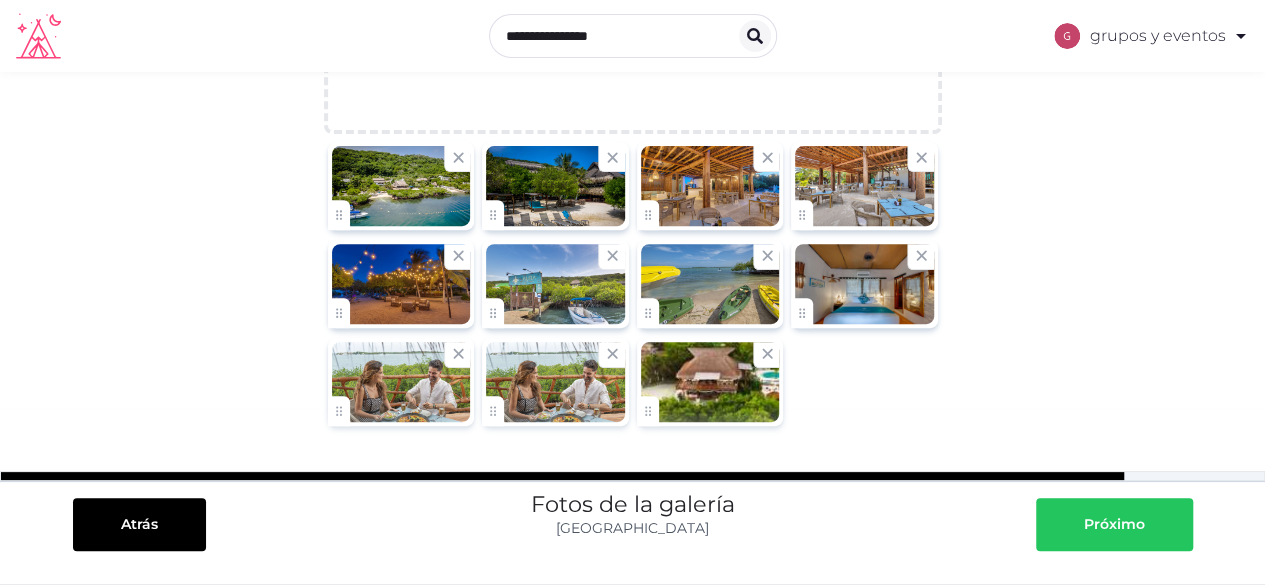 click on "Próximo" at bounding box center [1114, 524] 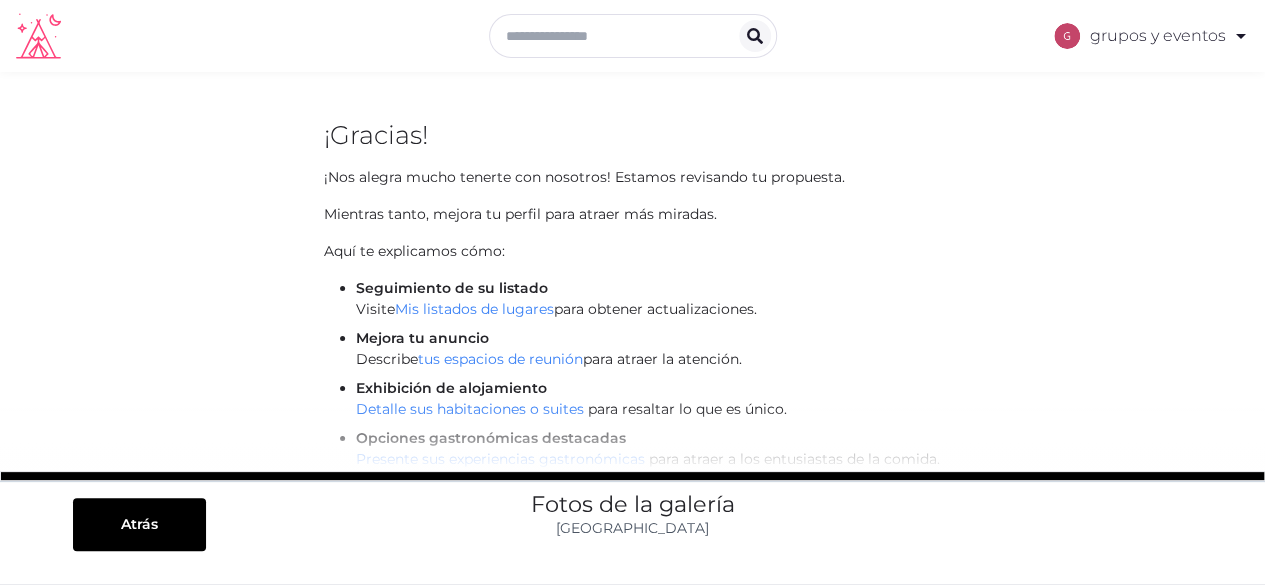 scroll, scrollTop: 0, scrollLeft: 0, axis: both 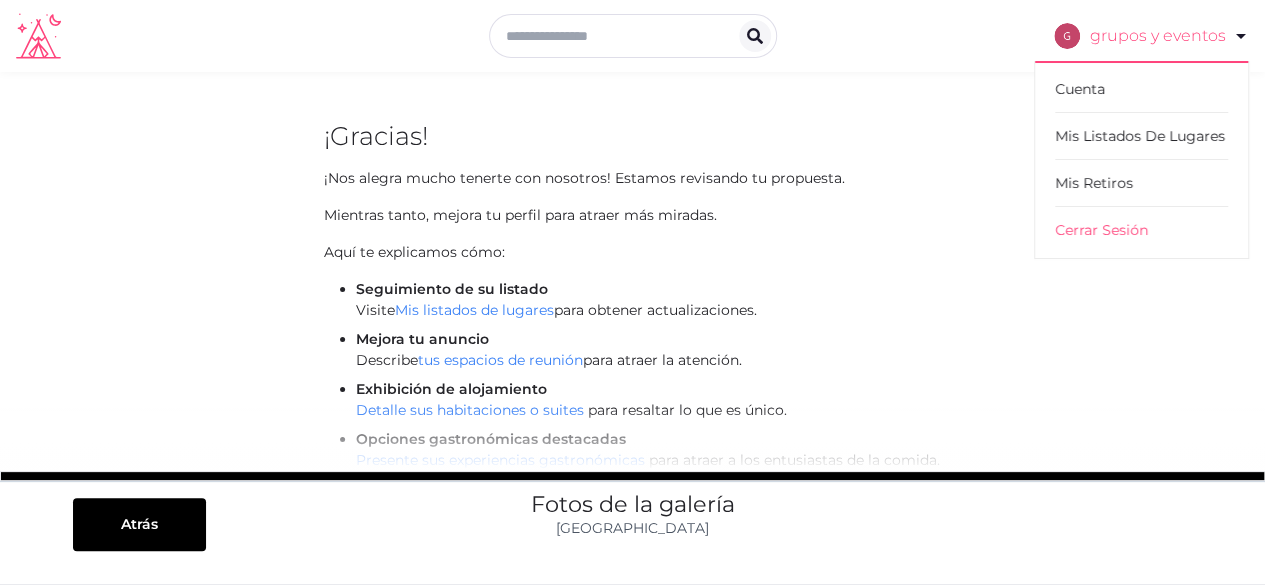 click on "grupos y eventos" at bounding box center [1158, 35] 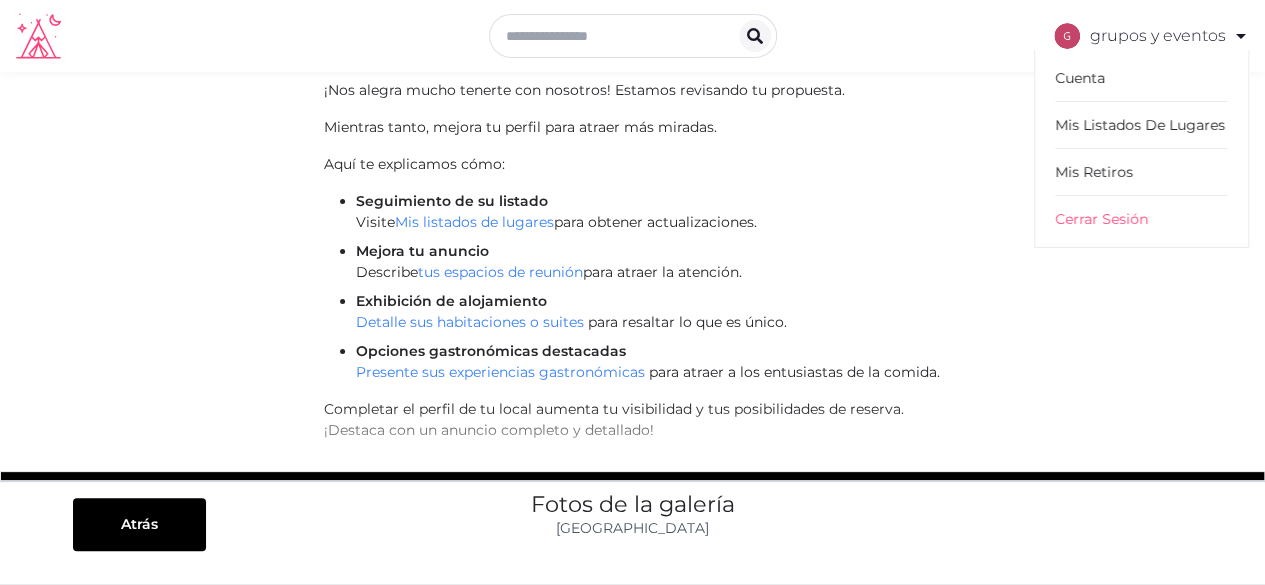 scroll, scrollTop: 201, scrollLeft: 0, axis: vertical 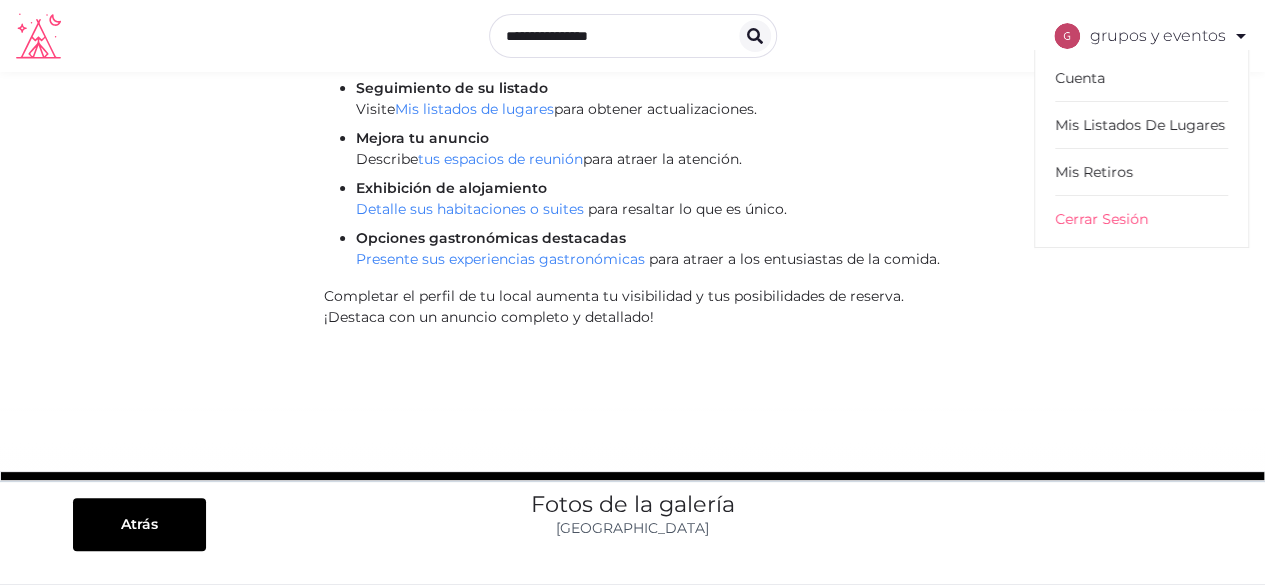click on "Completar el perfil de tu local aumenta tu visibilidad y tus posibilidades de reserva. ¡Destaca con un anuncio completo y detallado!" at bounding box center [633, 307] 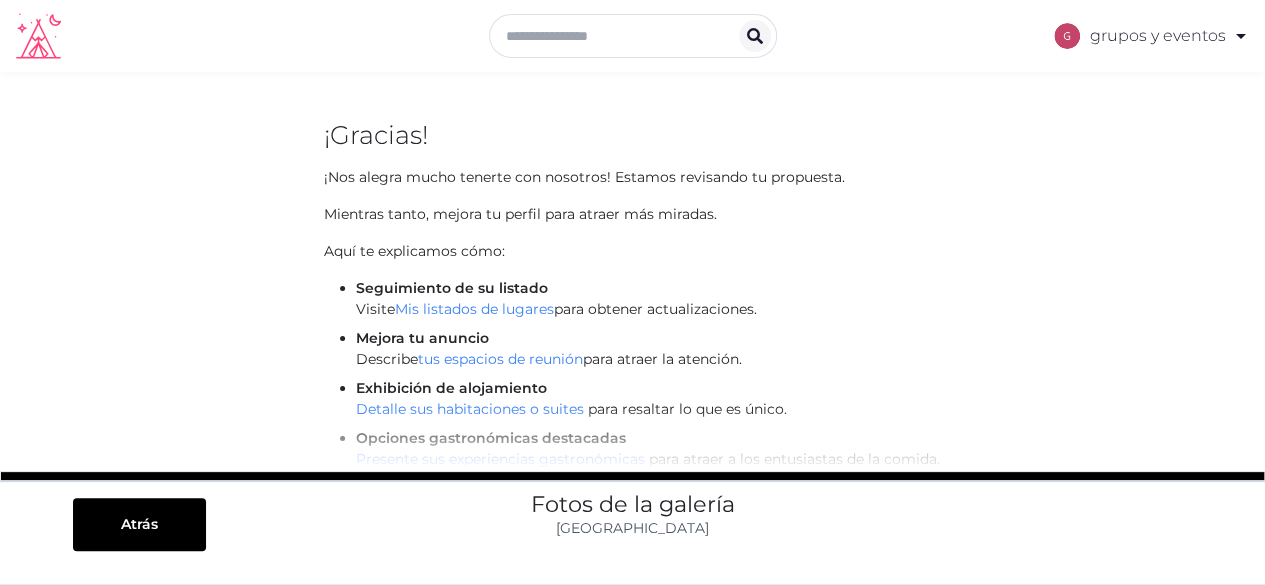 scroll, scrollTop: 0, scrollLeft: 0, axis: both 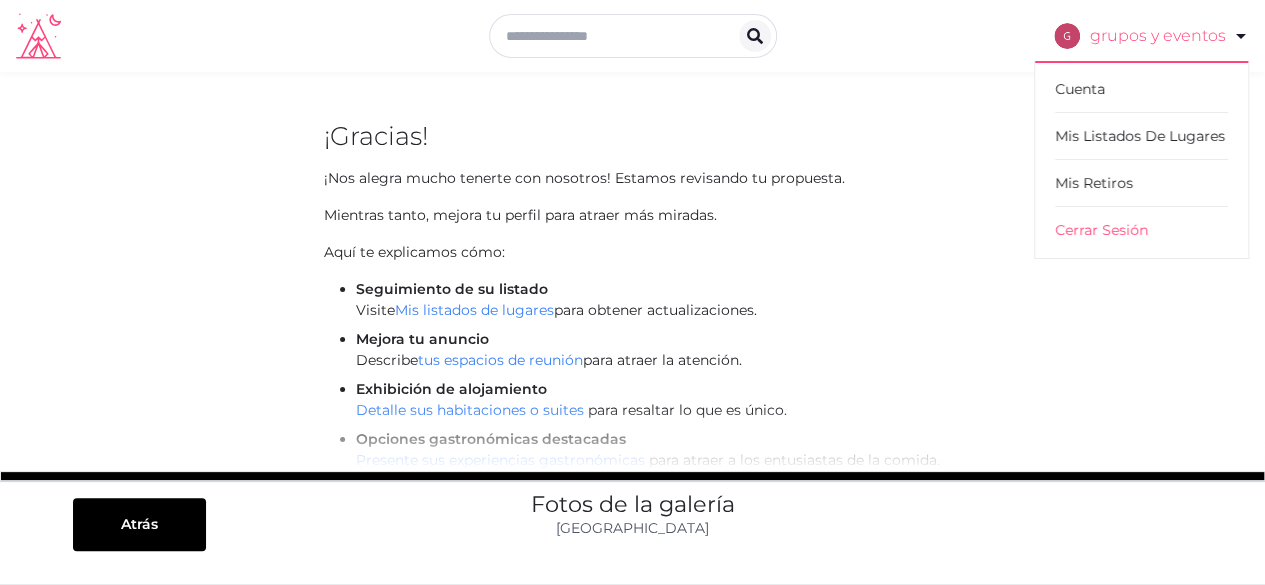 click on "grupos y eventos   Cuenta Mis listados de lugares Mis retiros Cerrar sesión" at bounding box center [1151, 36] 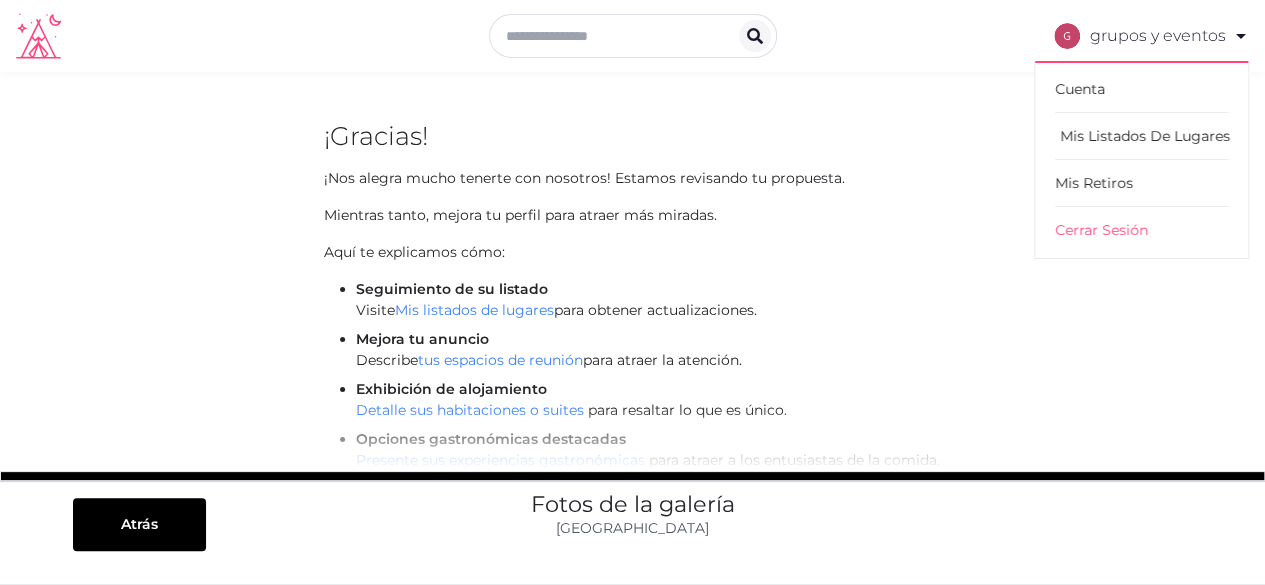 click on "Mis listados de lugares" at bounding box center [1145, 136] 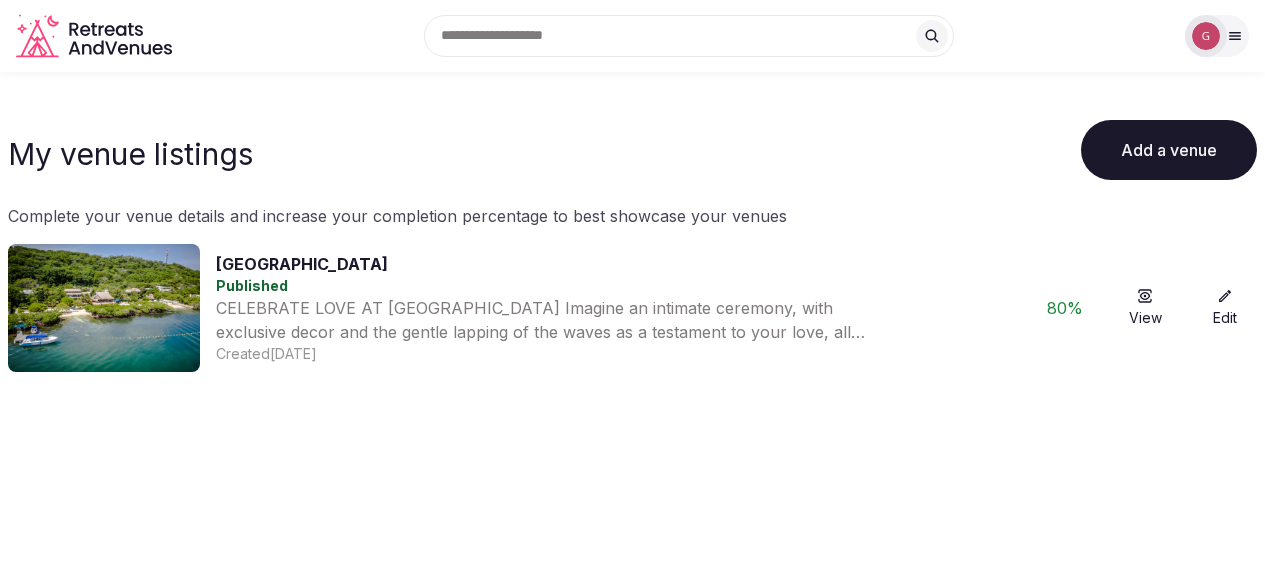 scroll, scrollTop: 0, scrollLeft: 0, axis: both 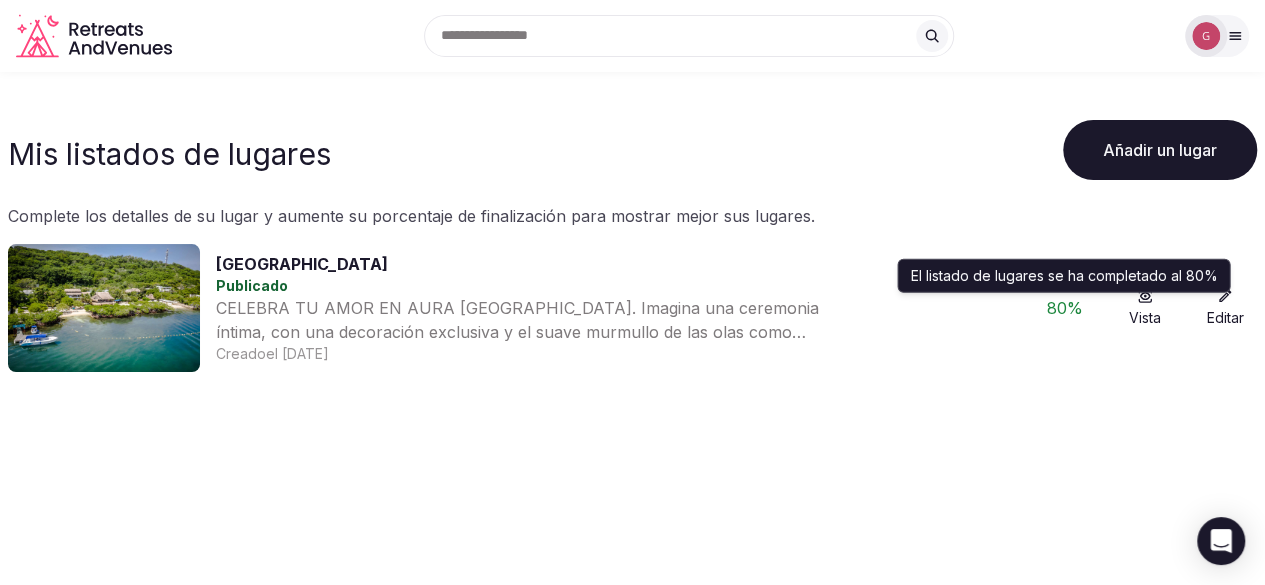 click on "80" at bounding box center (1057, 308) 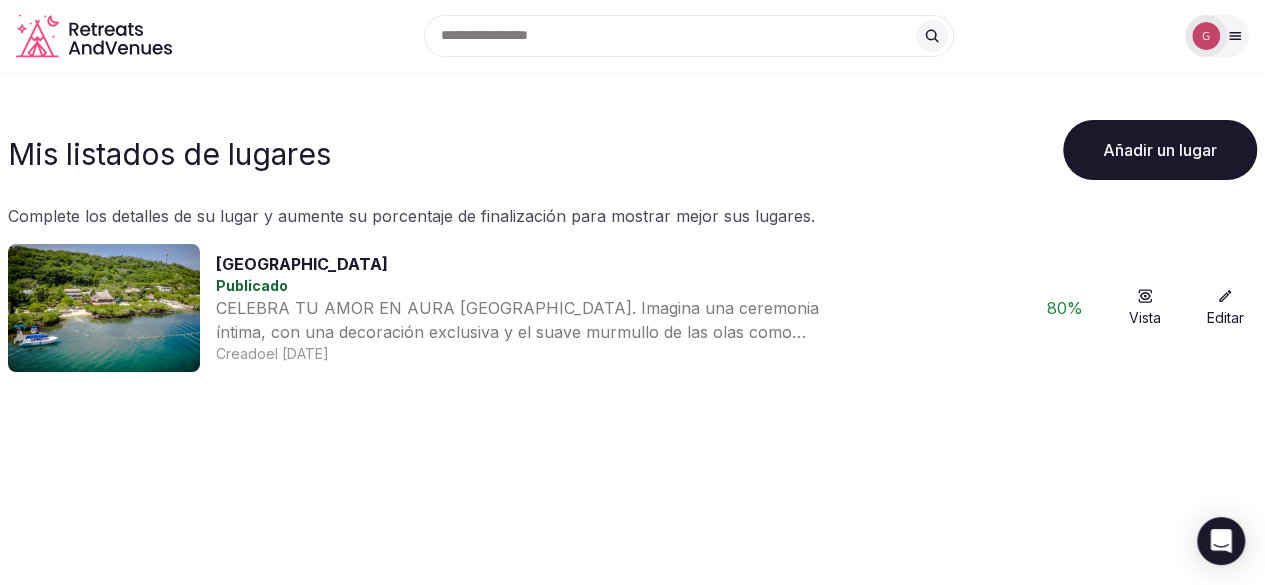 click on "Vista" at bounding box center (1145, 308) 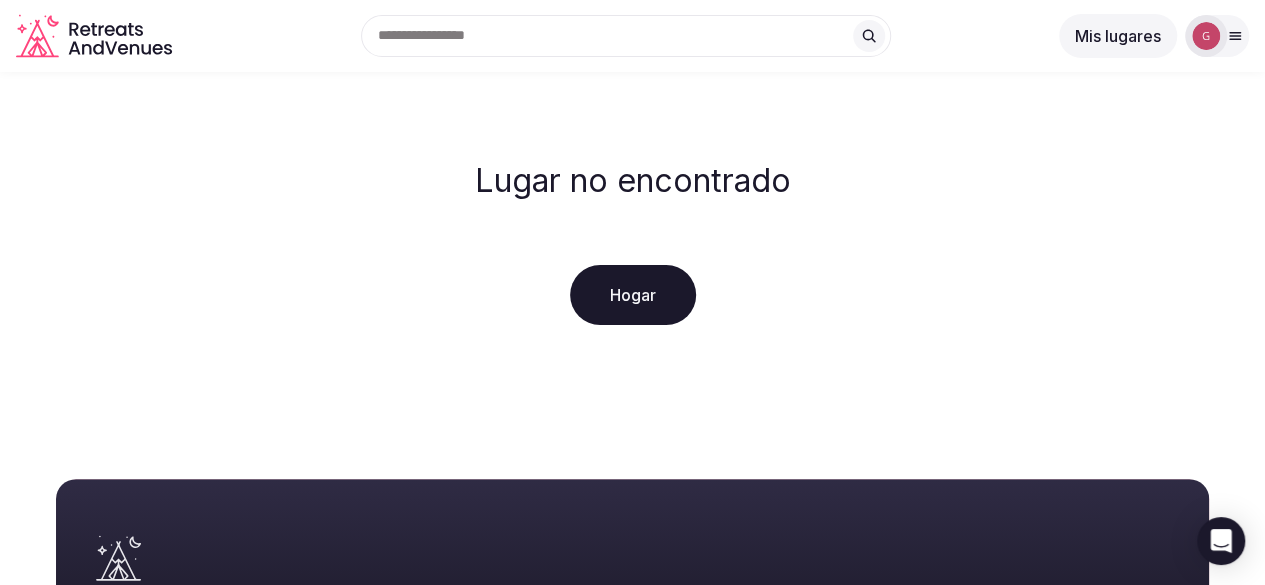 click on "Hogar" at bounding box center [633, 295] 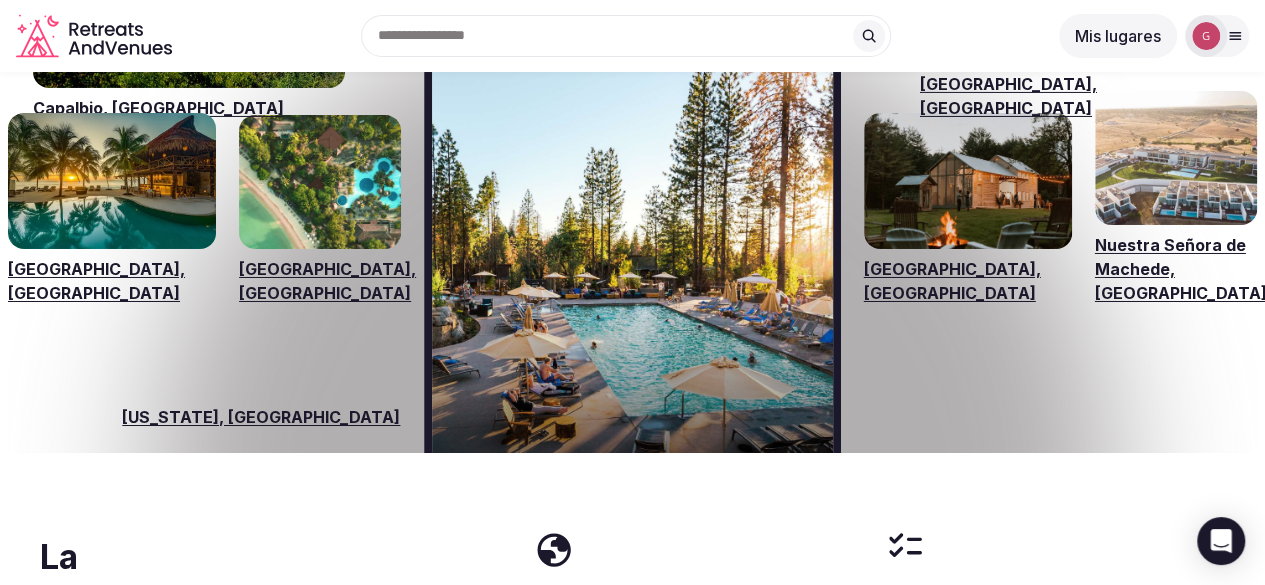 scroll, scrollTop: 3200, scrollLeft: 0, axis: vertical 